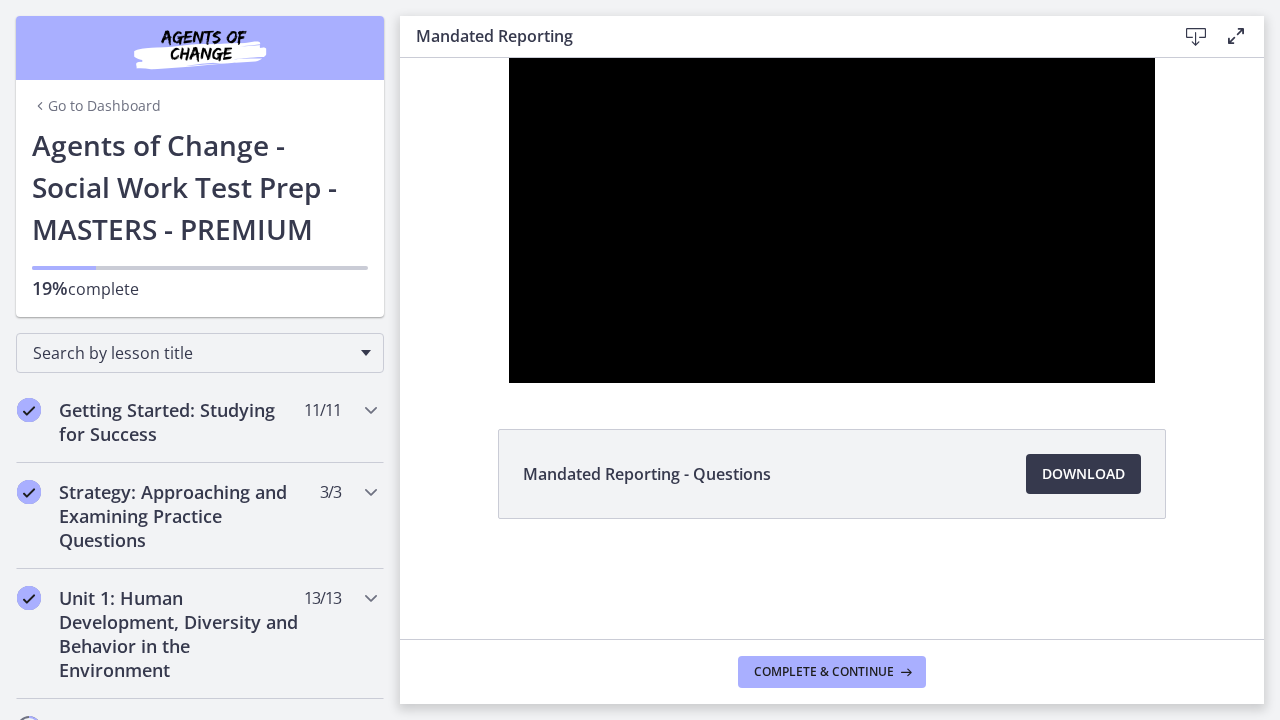 scroll, scrollTop: 0, scrollLeft: 0, axis: both 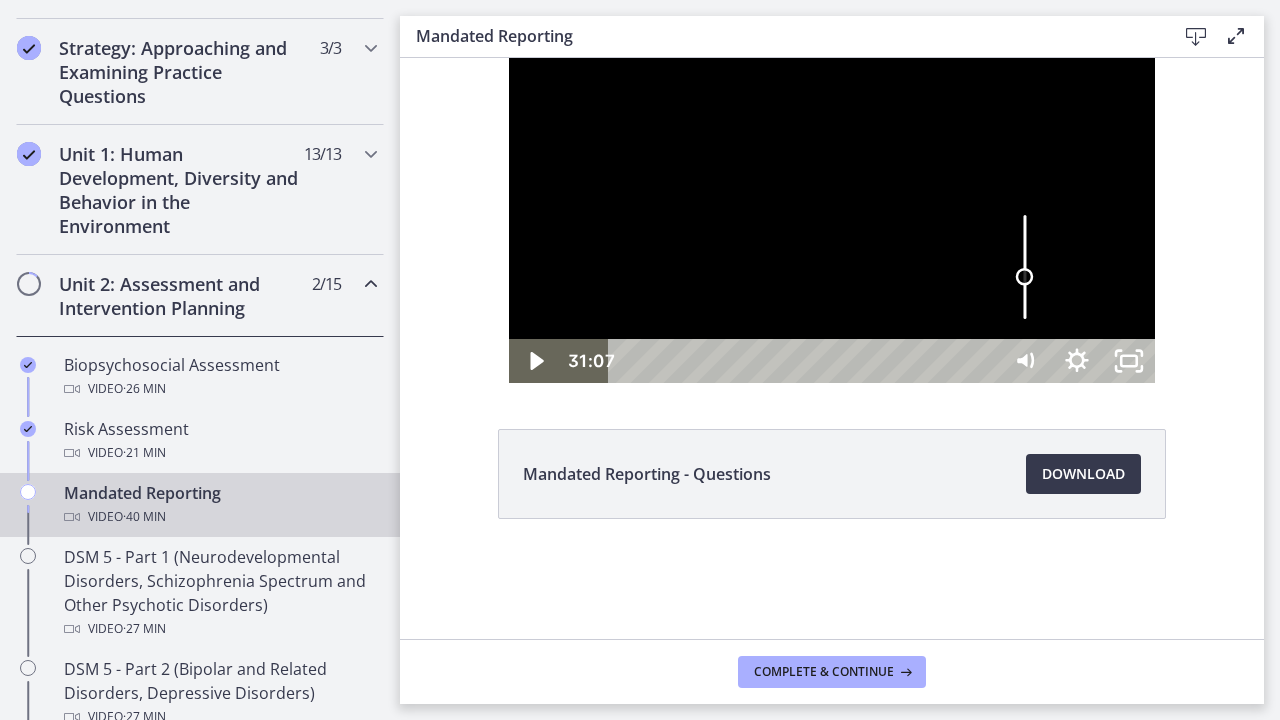 click at bounding box center (1025, 267) 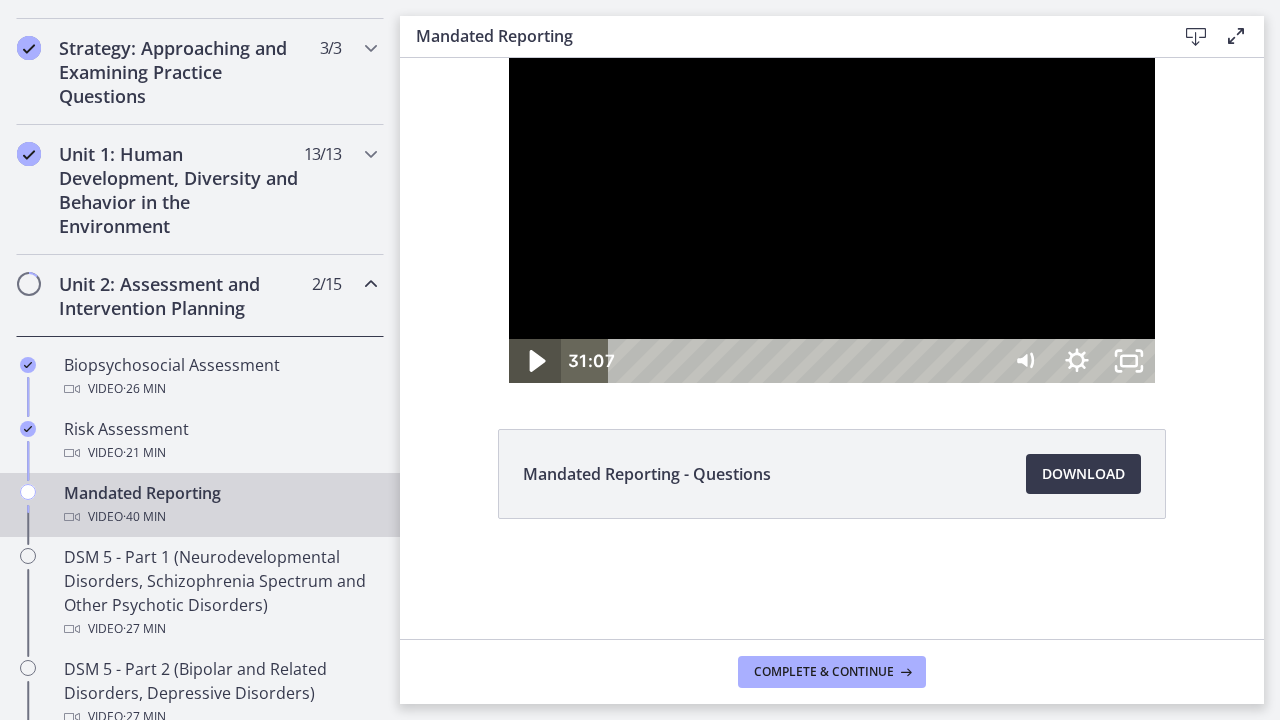 click 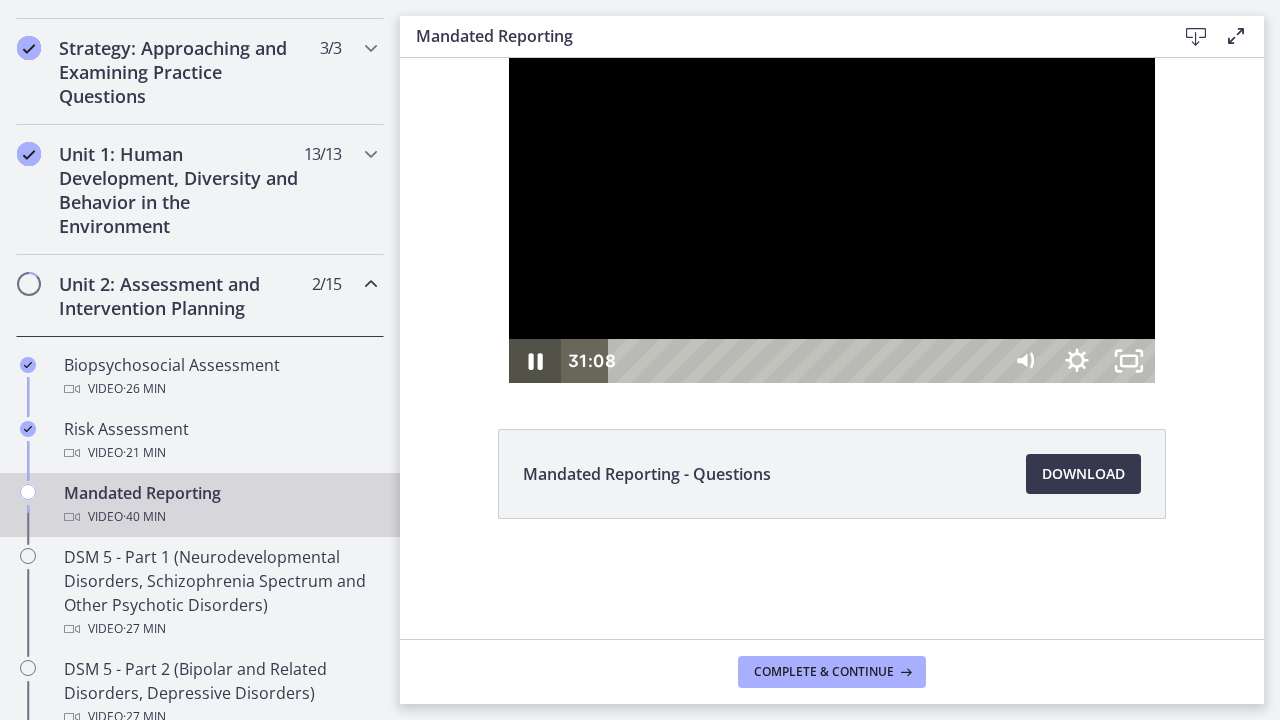 click 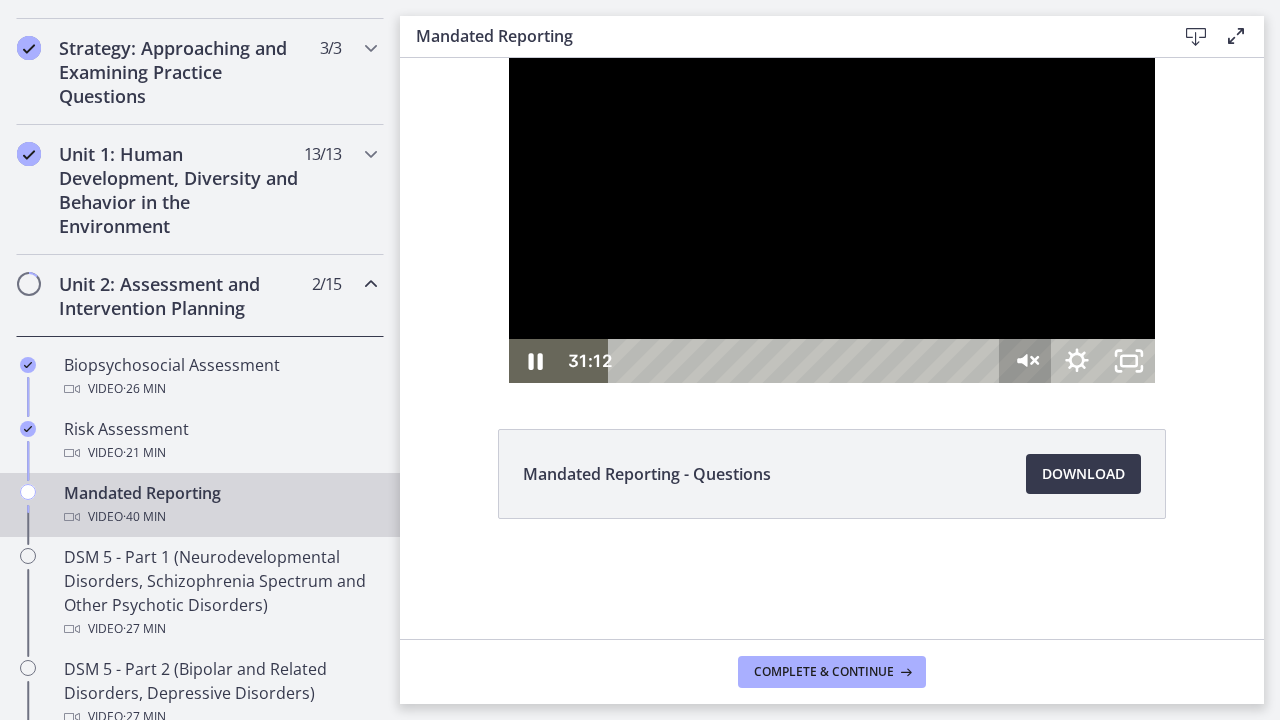 click 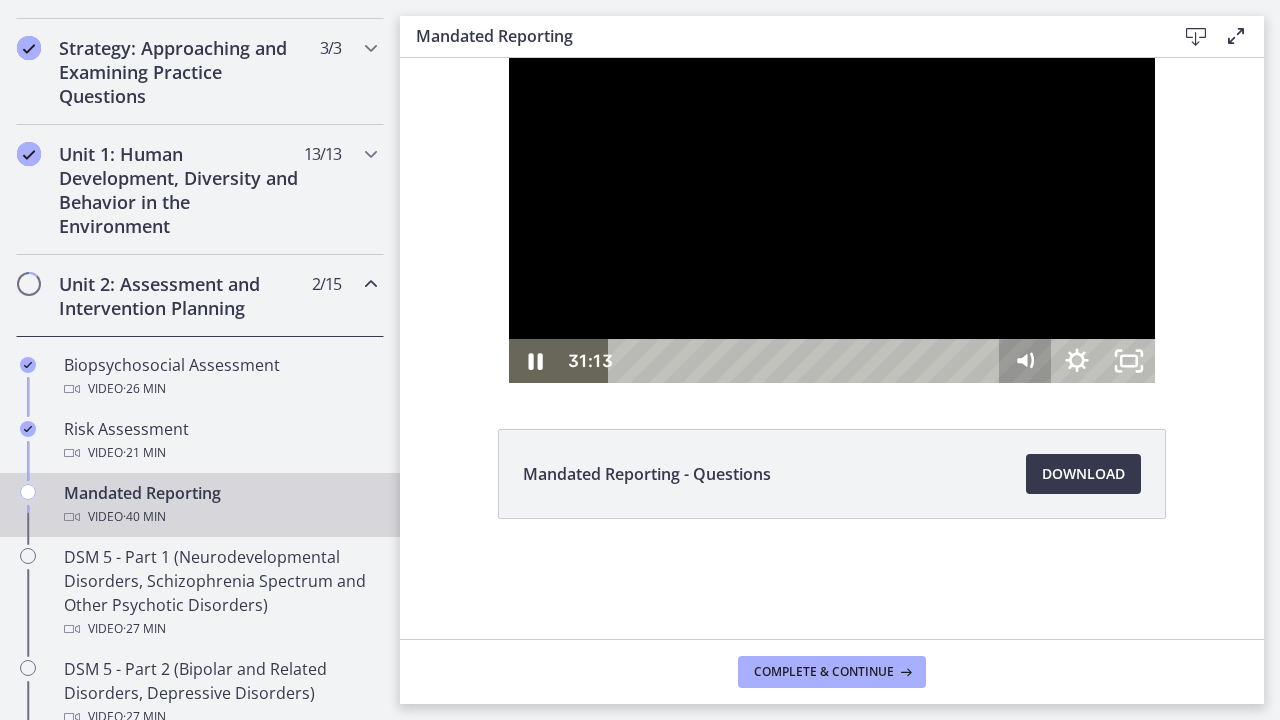 click 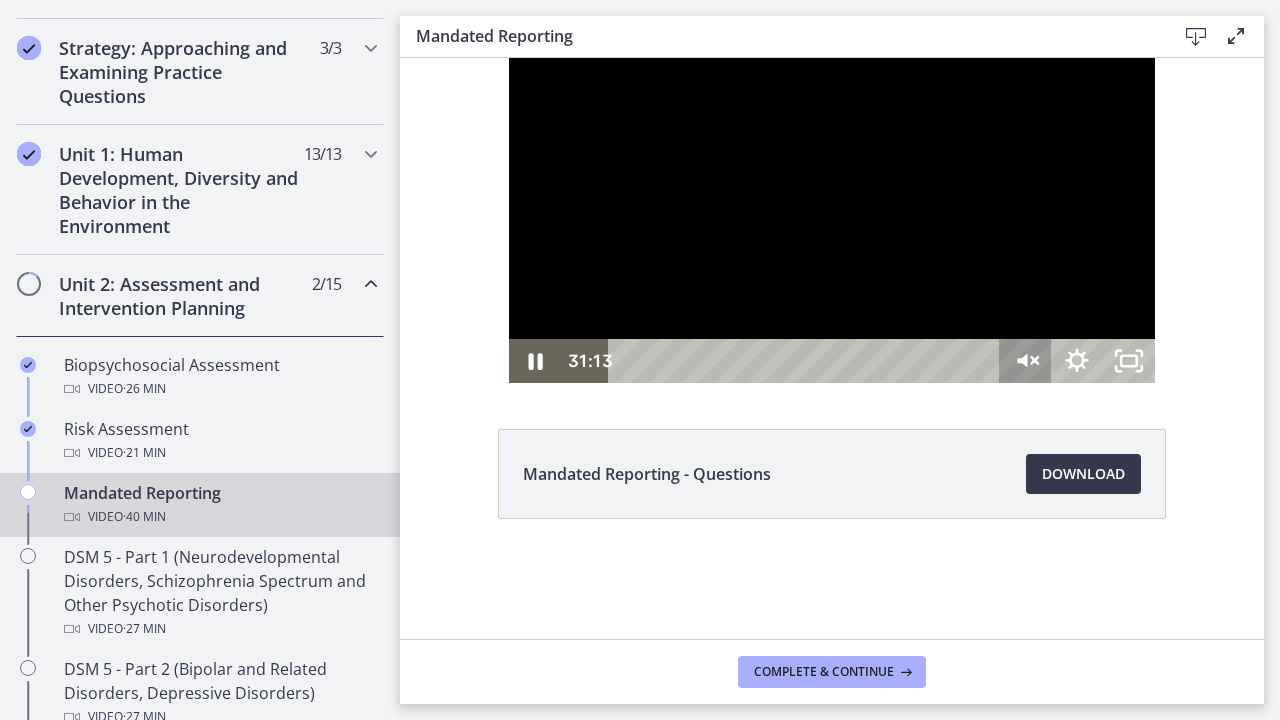 click 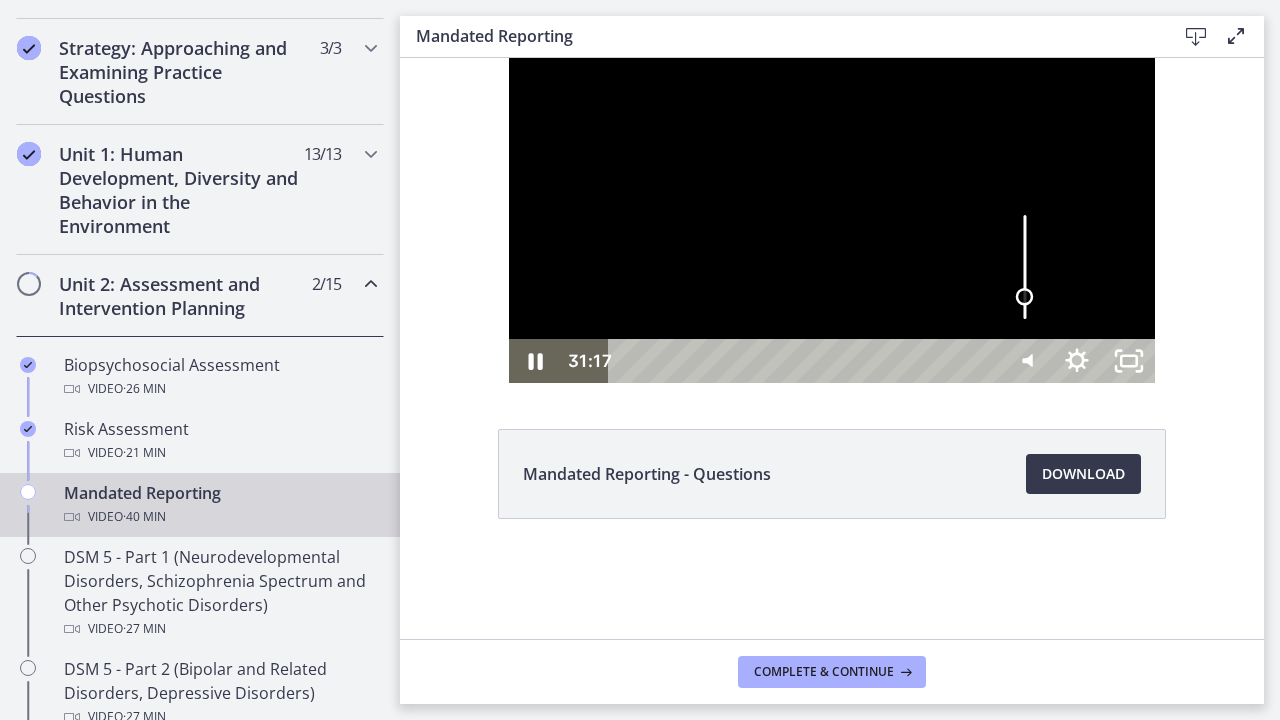 click at bounding box center [1025, 267] 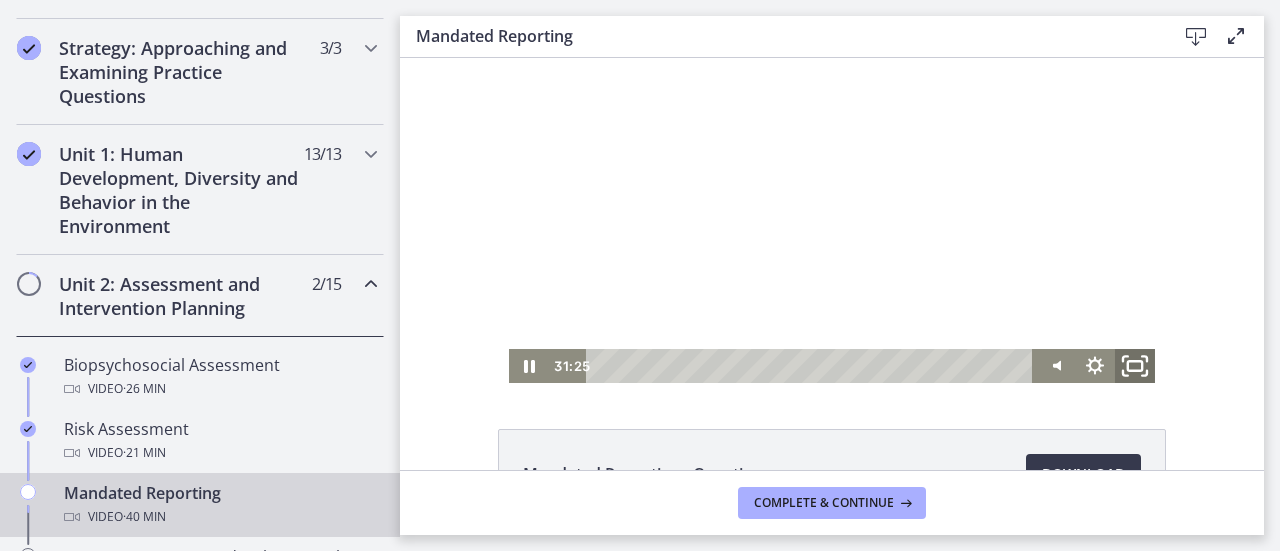 click 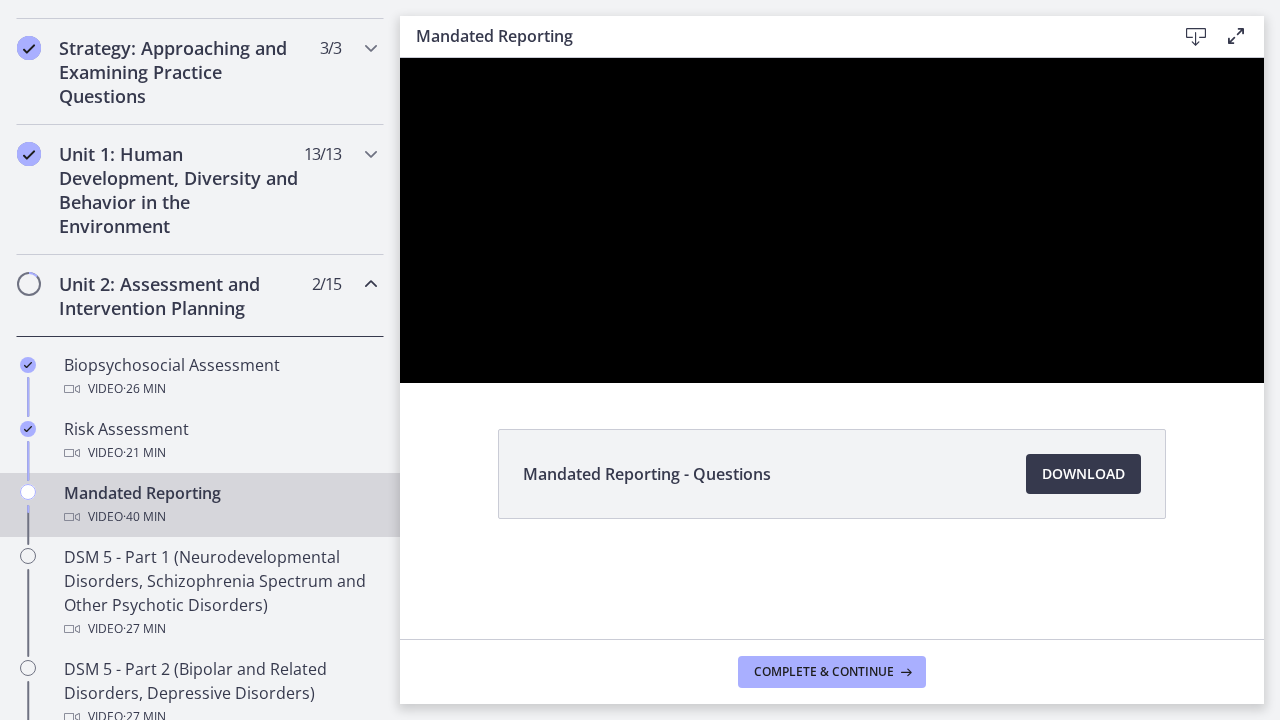 click at bounding box center (832, 220) 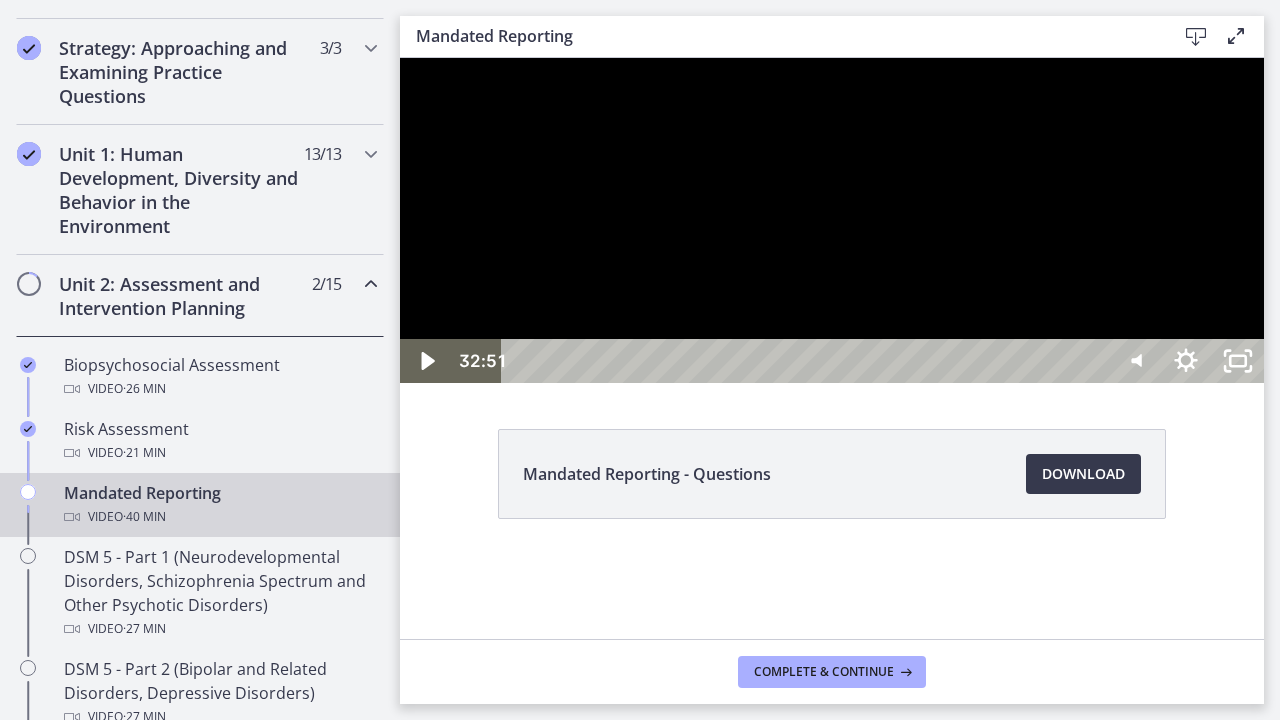 click 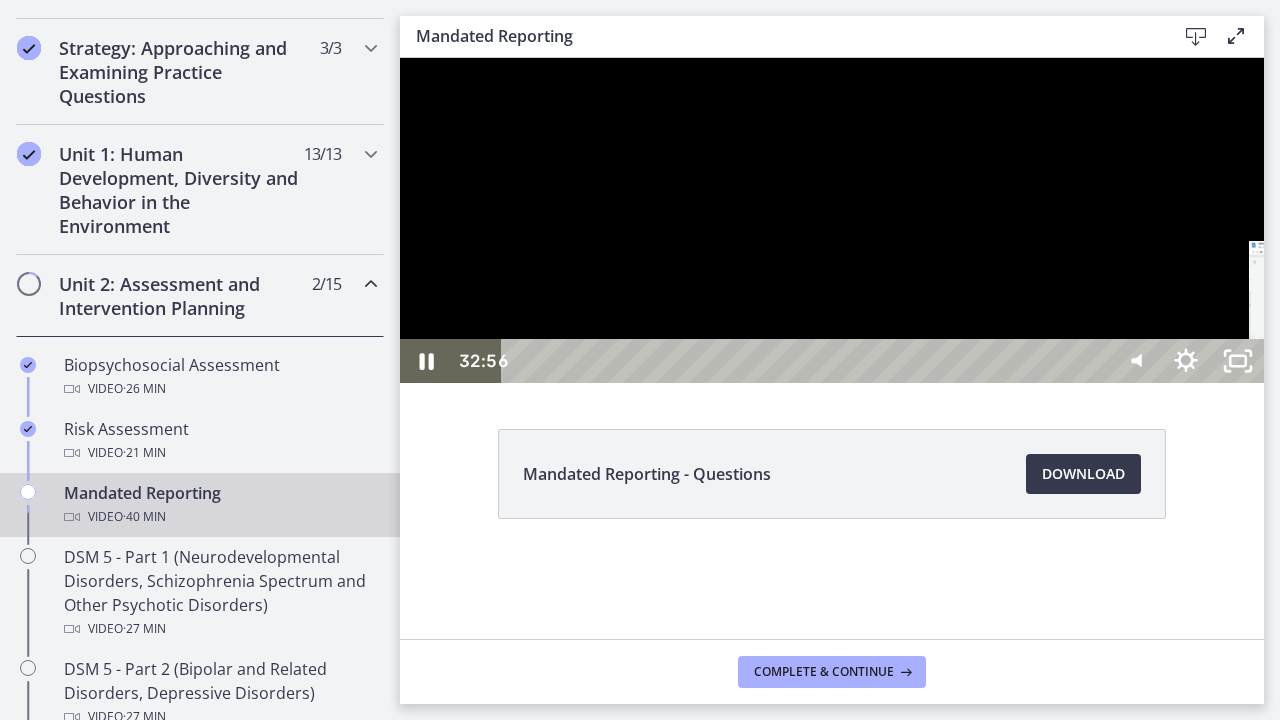click on "33:49" at bounding box center [807, 361] 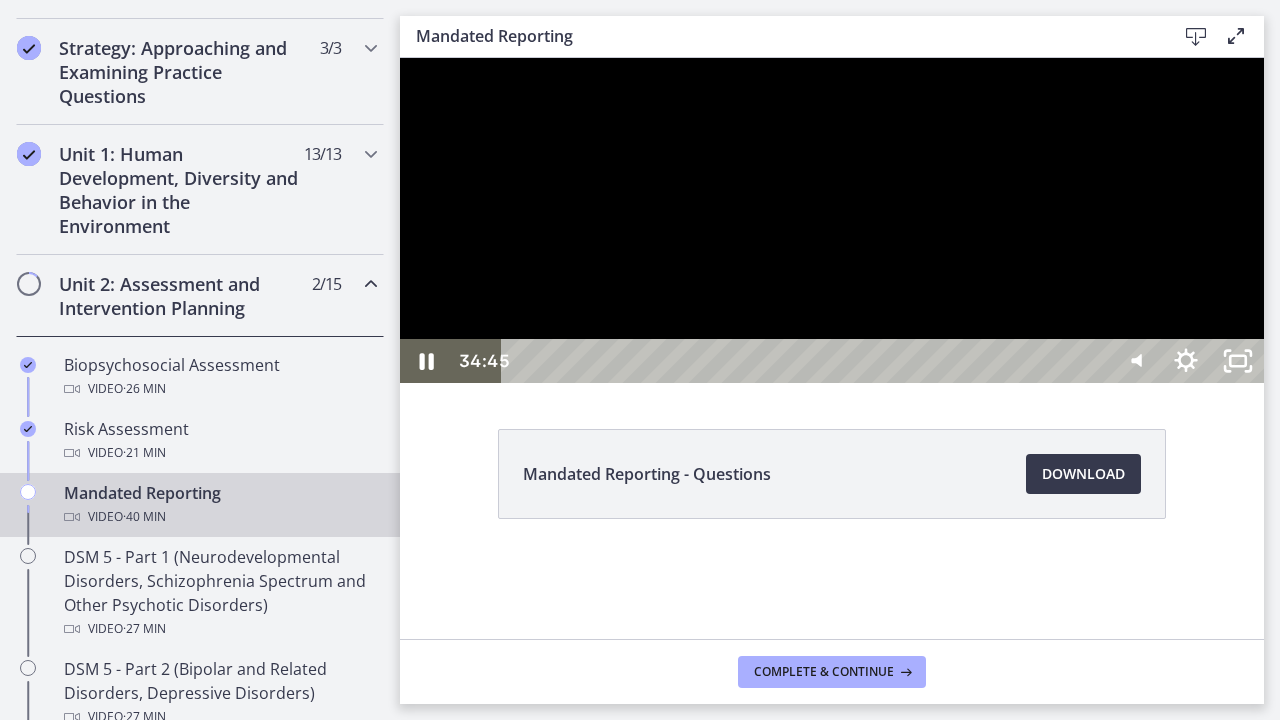 click on "34:45" at bounding box center (807, 361) 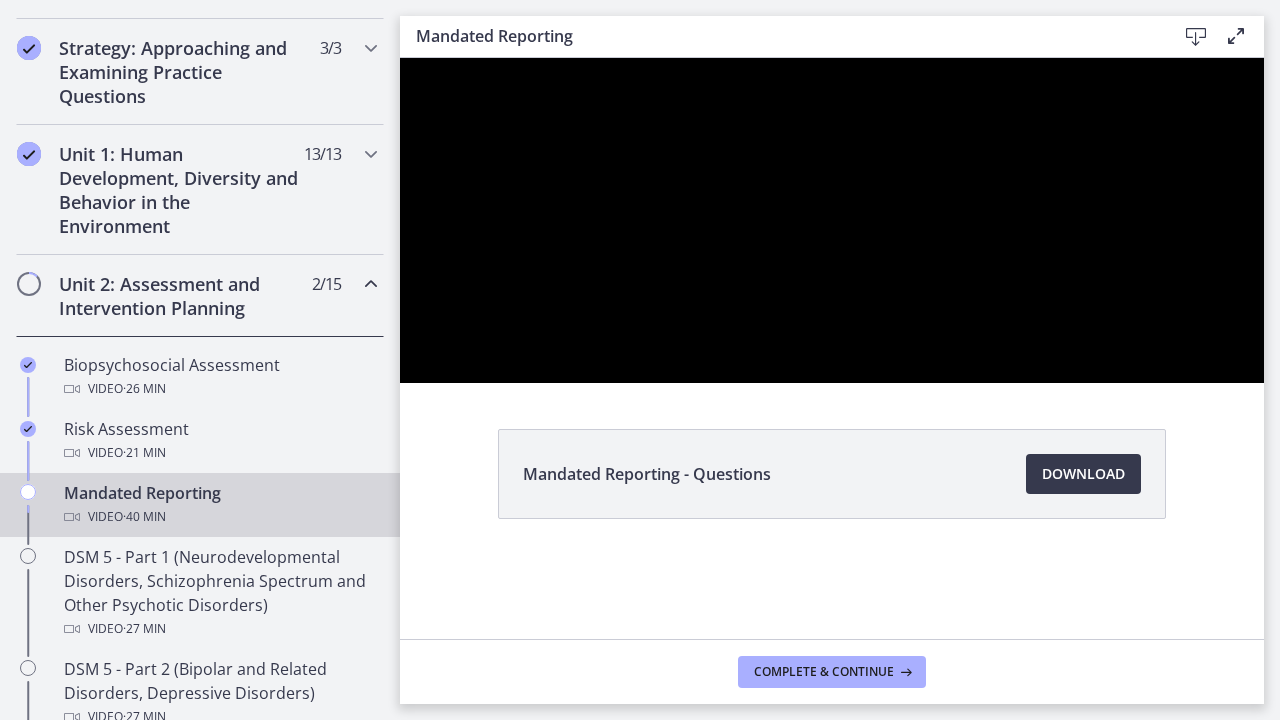 click at bounding box center [832, 220] 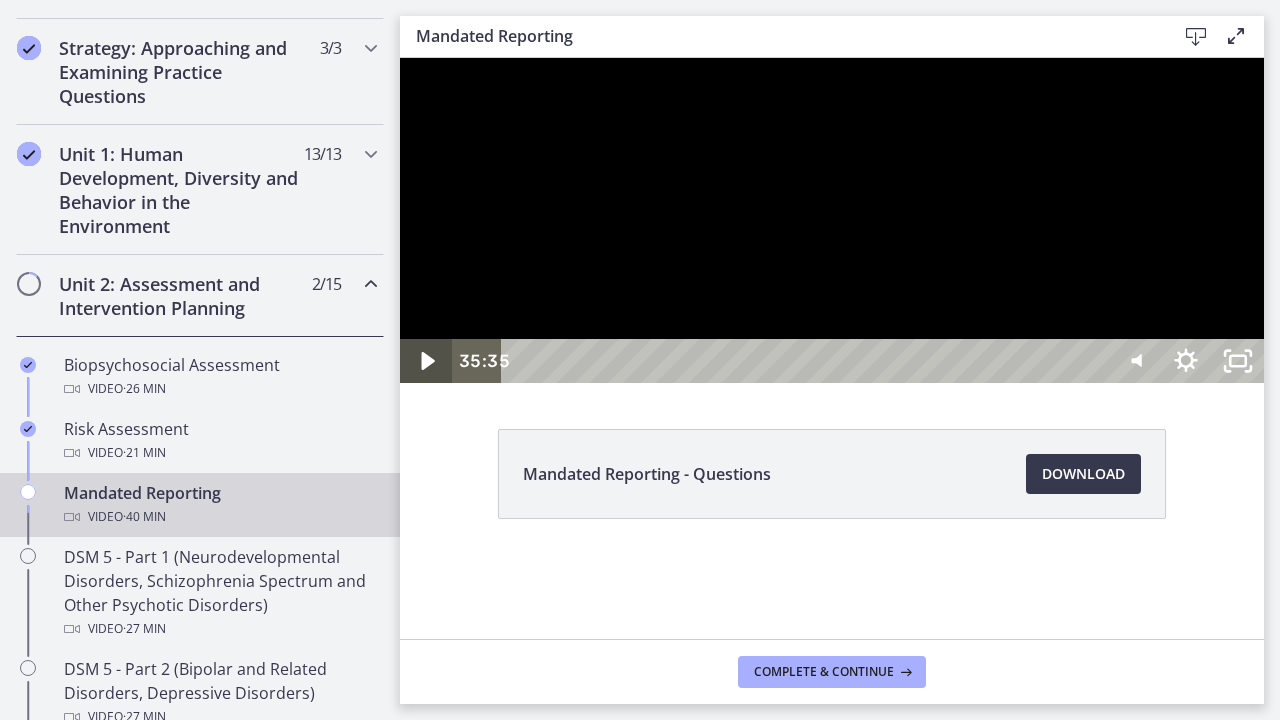 click 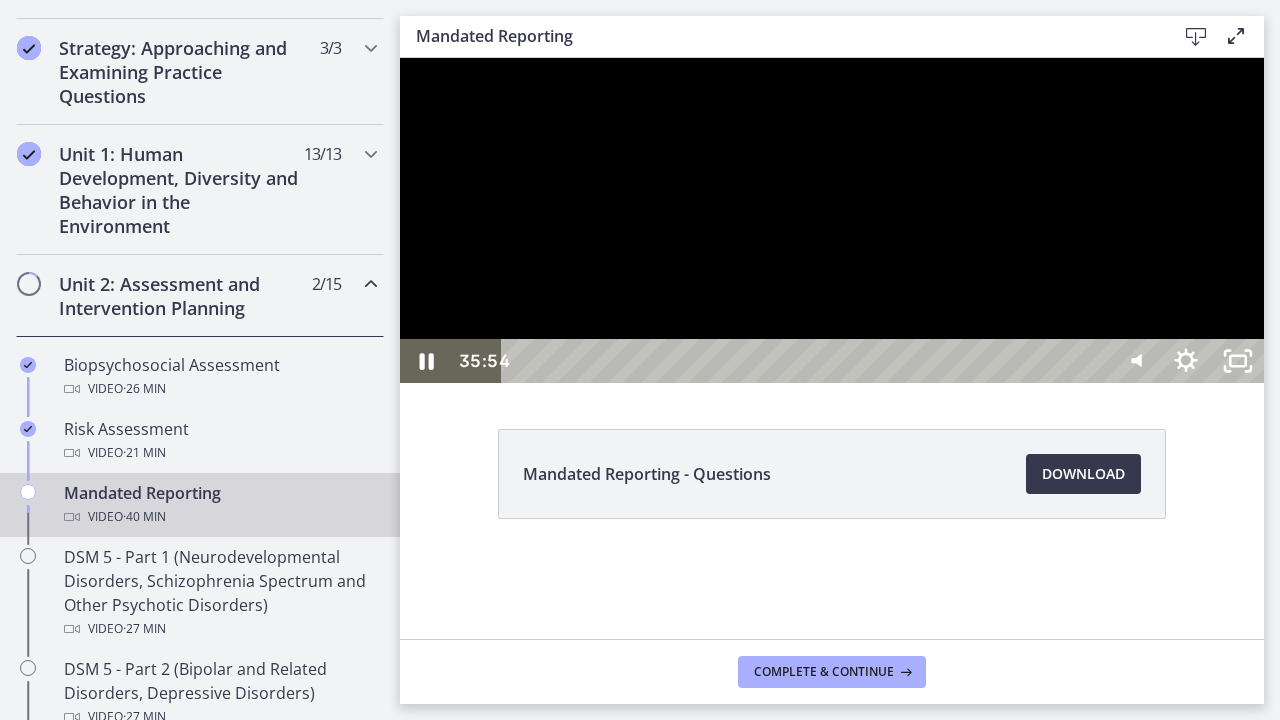click on "35:54" at bounding box center [807, 361] 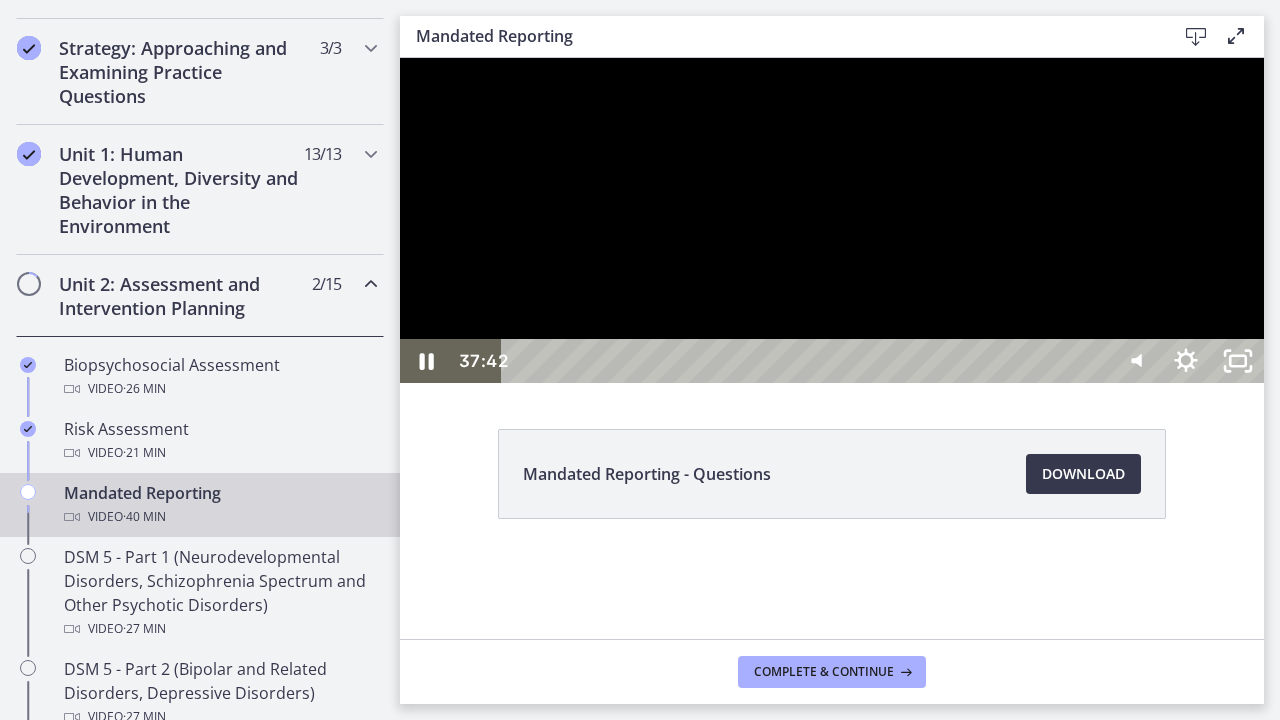 click on "37:42" at bounding box center (807, 361) 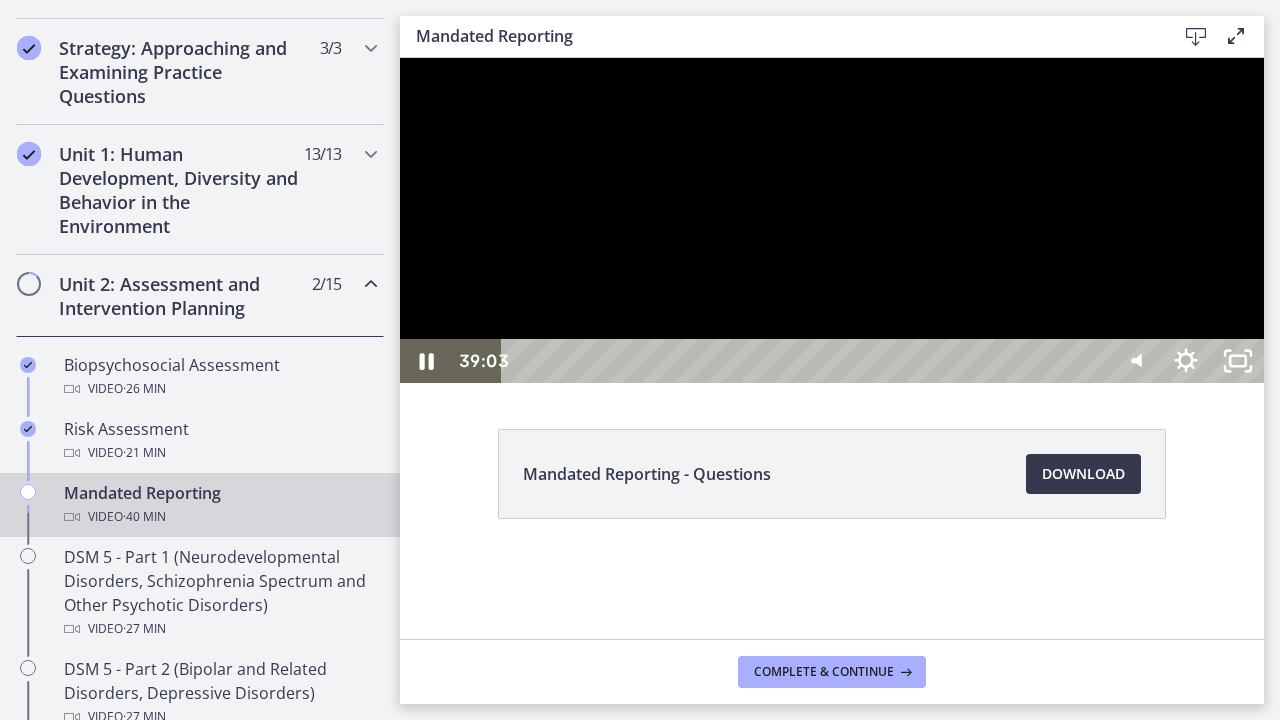 click on "39:03" at bounding box center [807, 361] 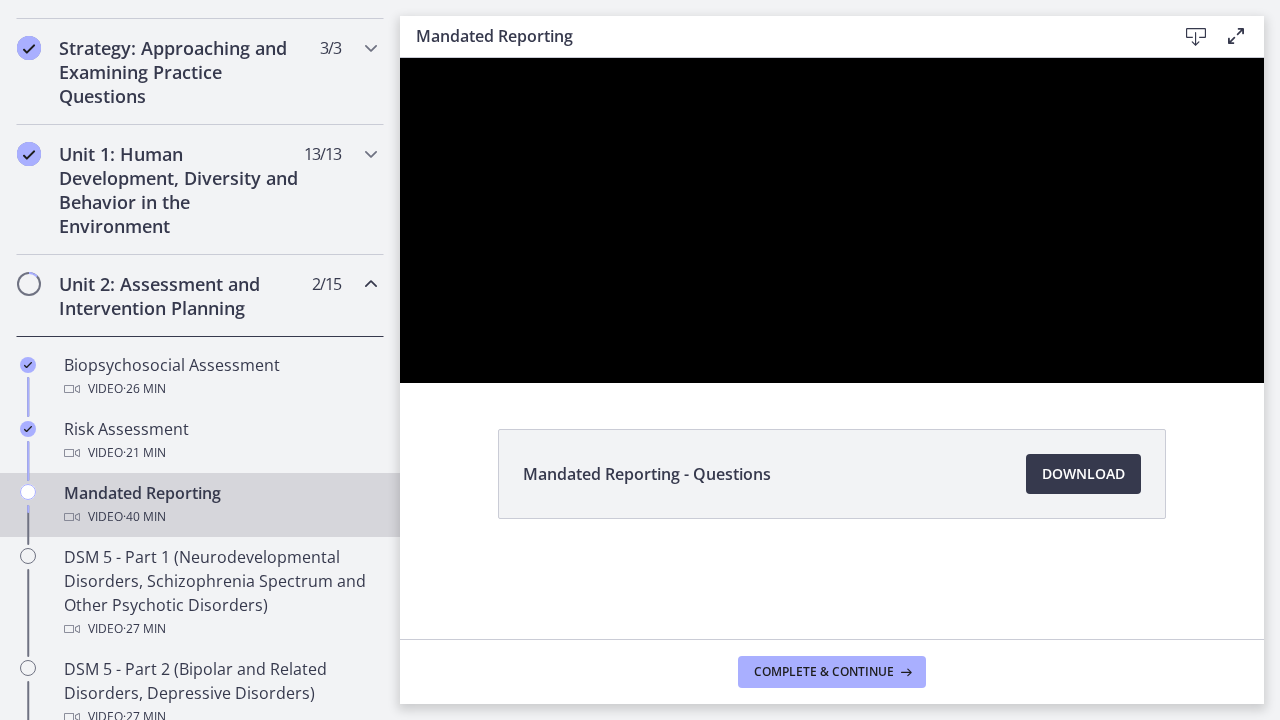 click at bounding box center (832, 220) 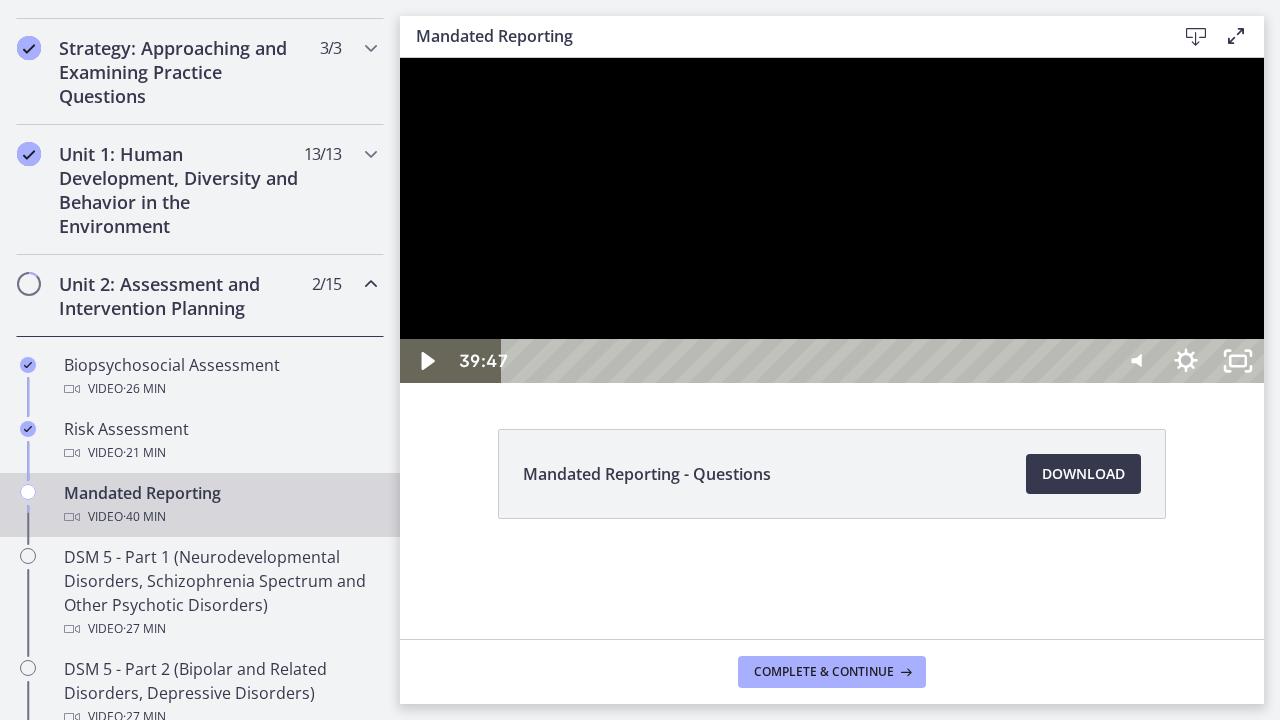 click 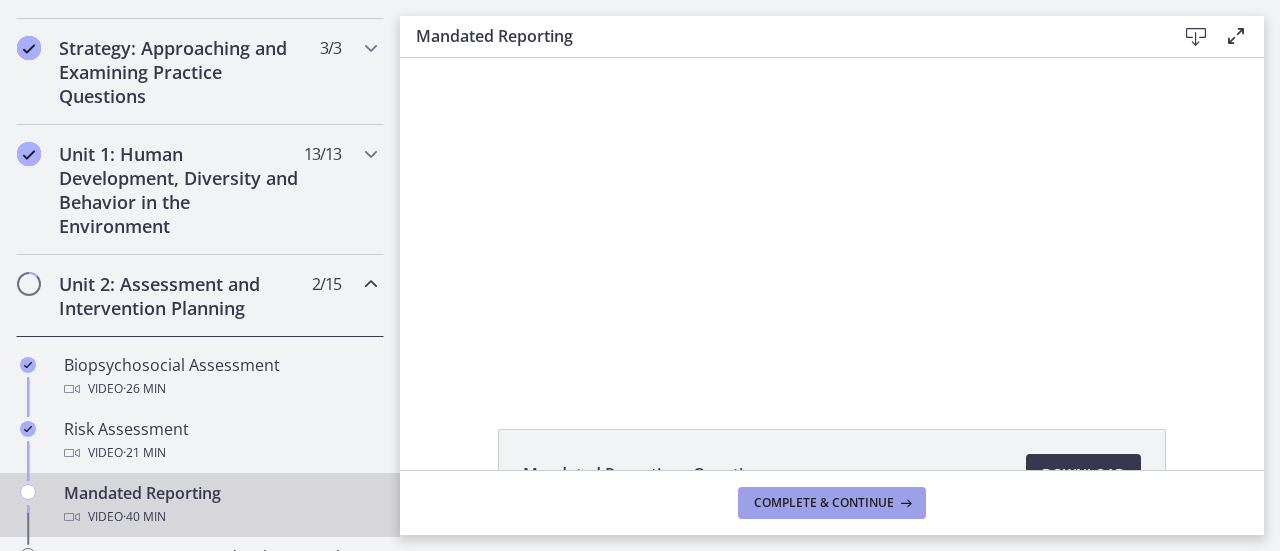 click on "Complete & continue" at bounding box center [824, 503] 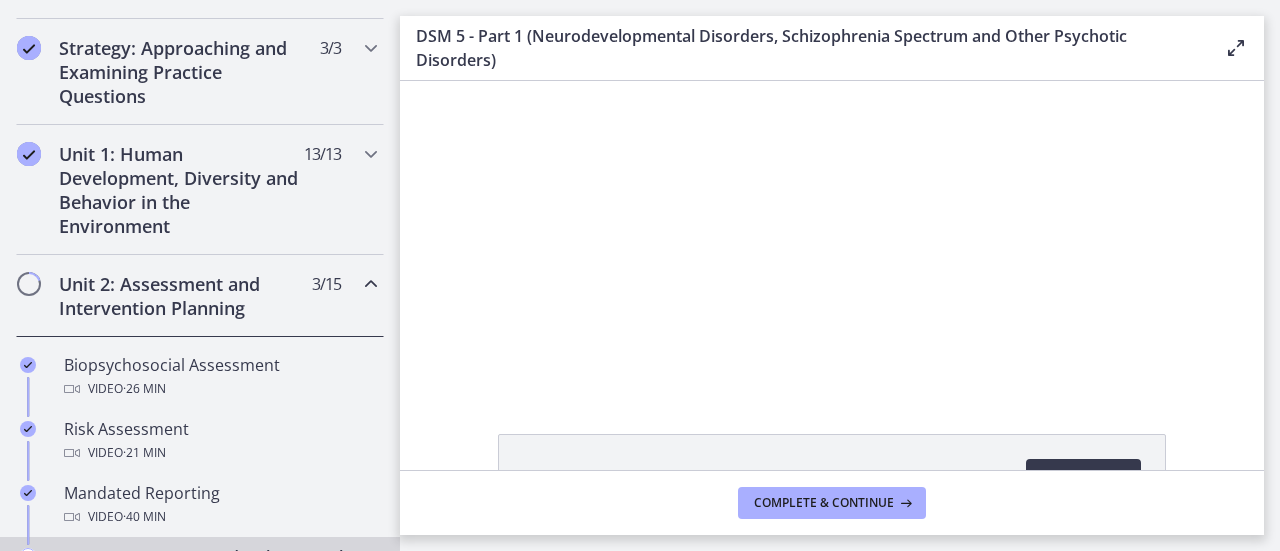 scroll, scrollTop: 0, scrollLeft: 0, axis: both 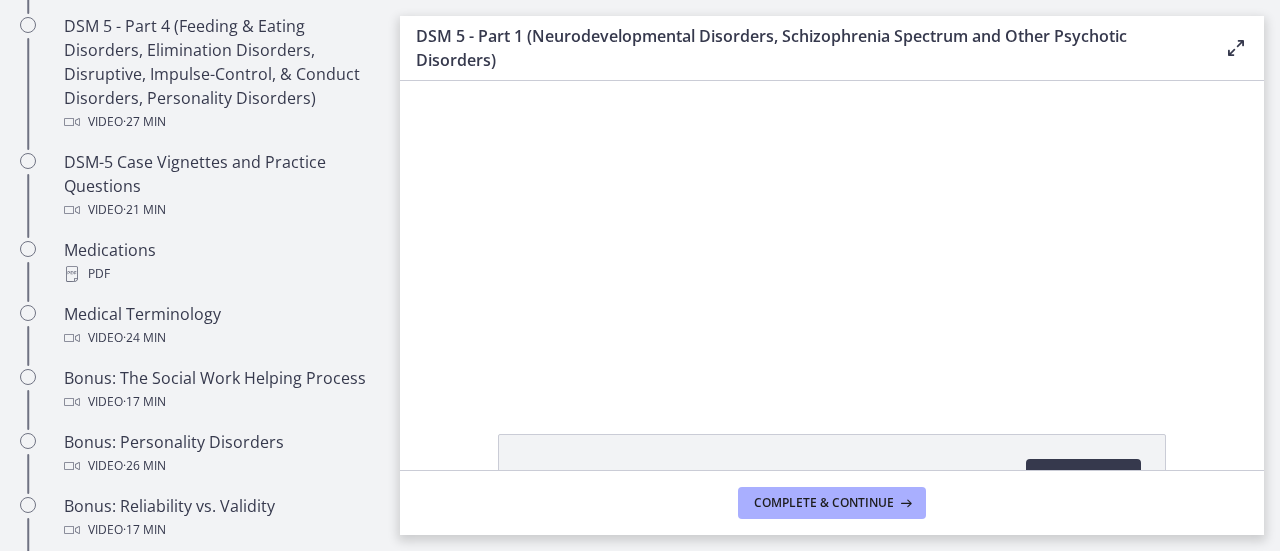 click at bounding box center [832, 234] 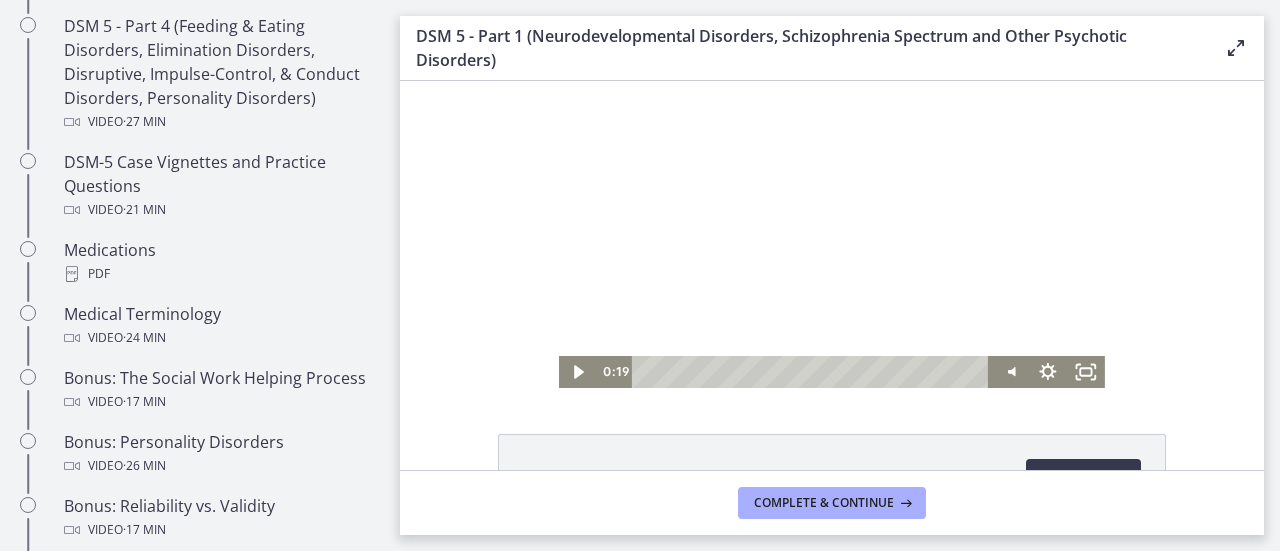click 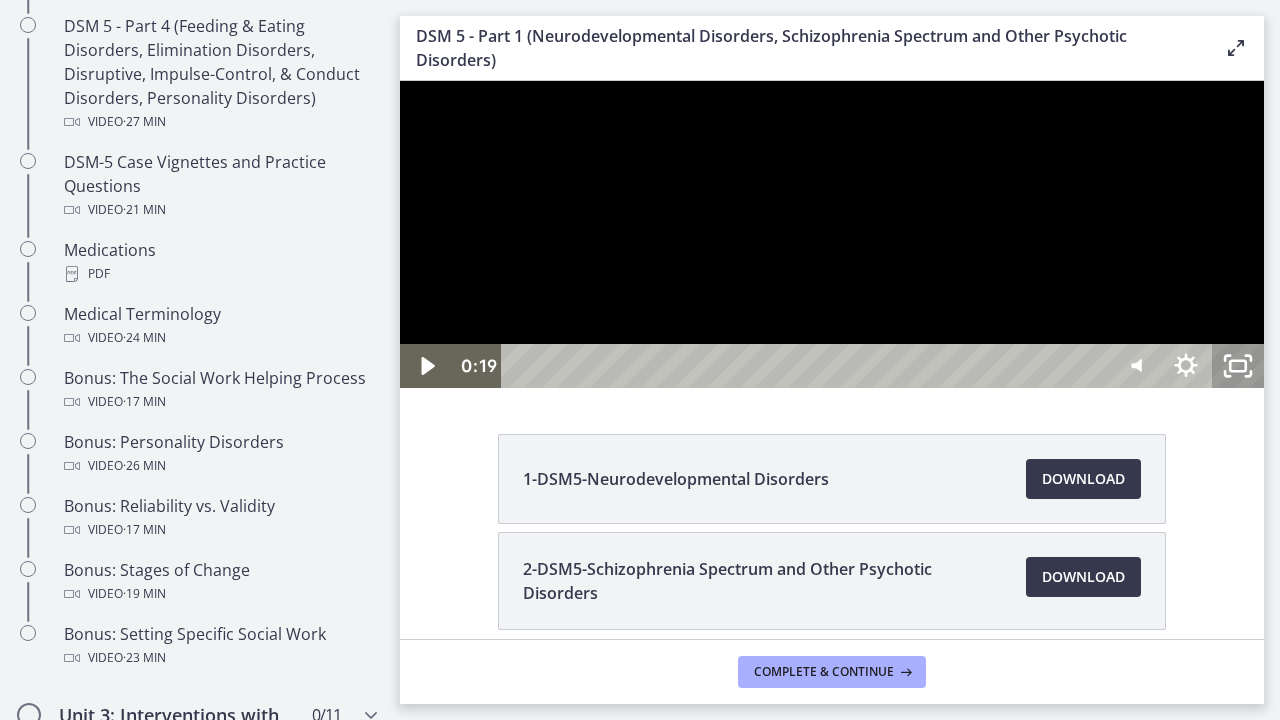 click 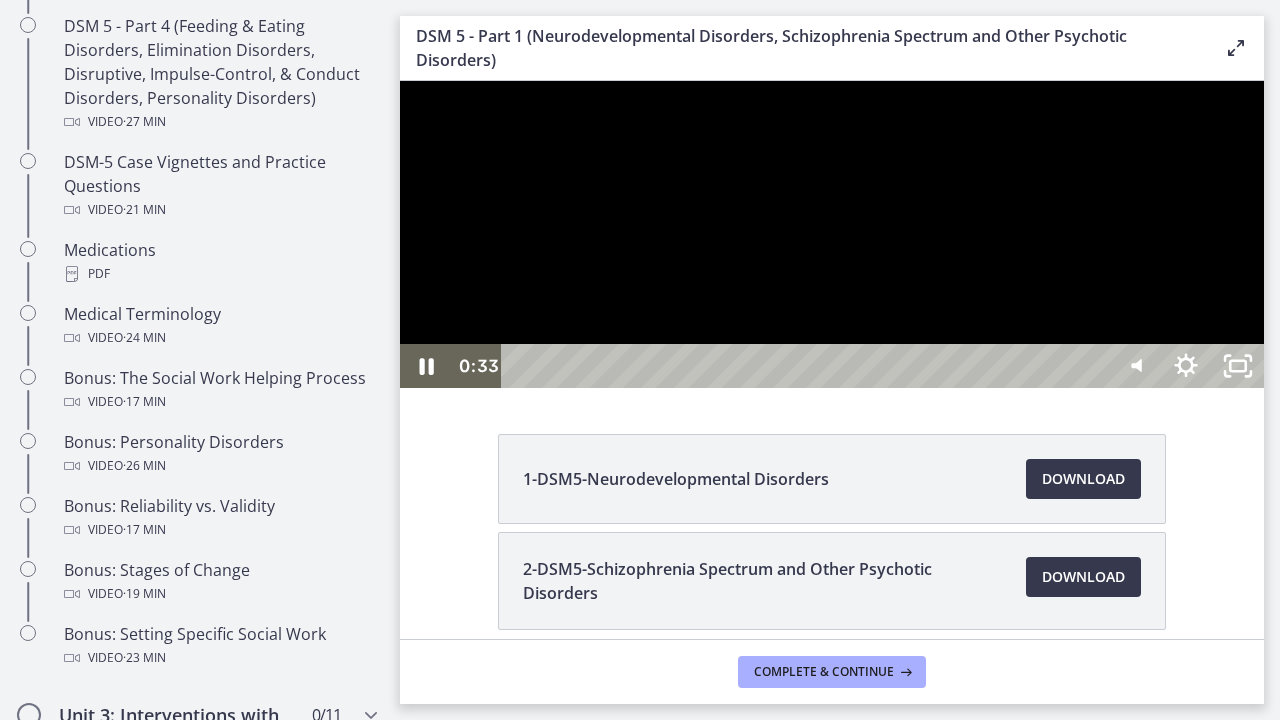 click 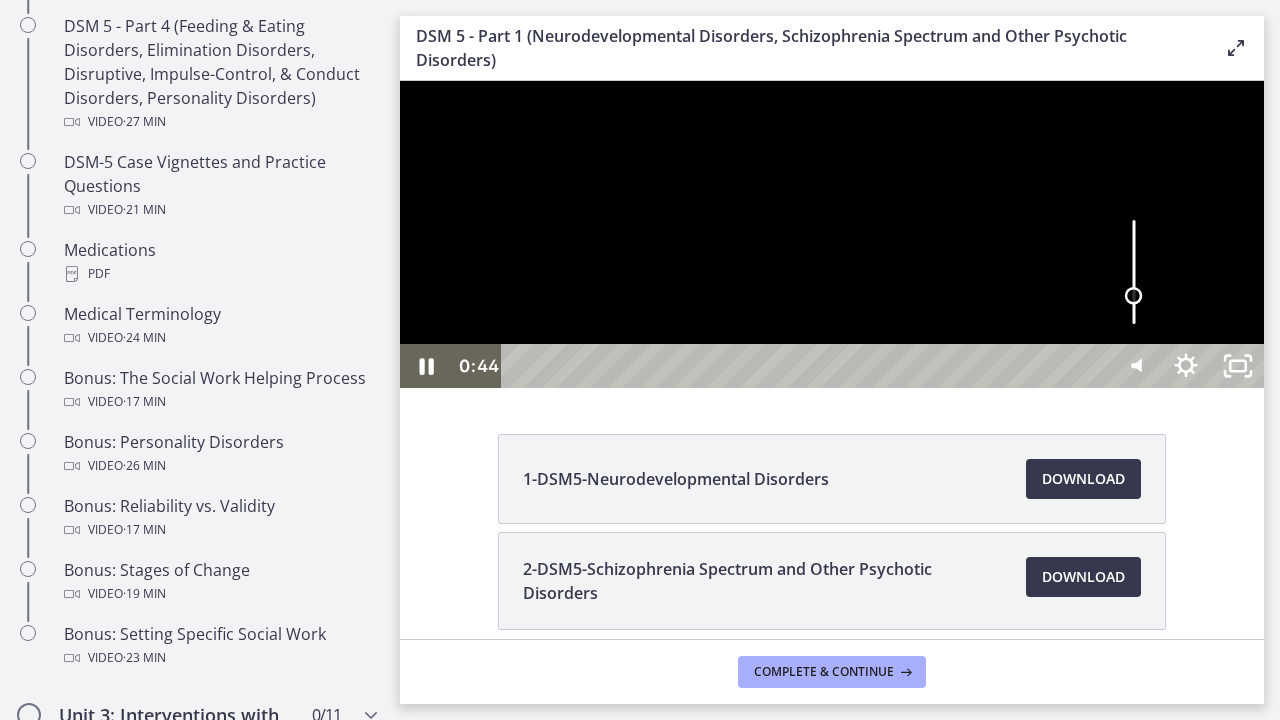 click at bounding box center [1133, 296] 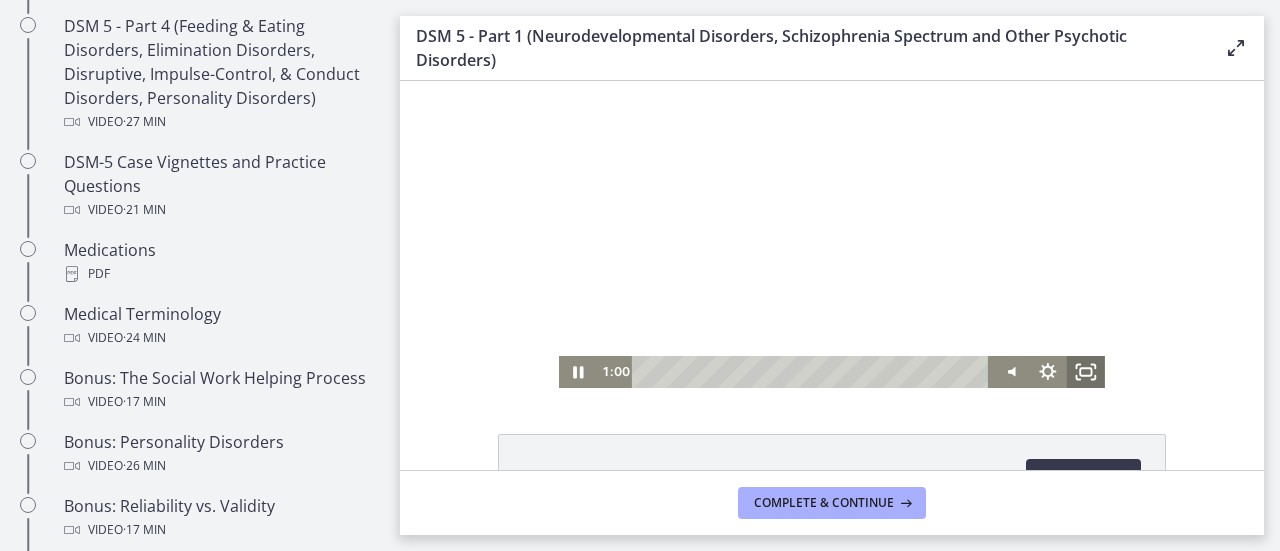 click 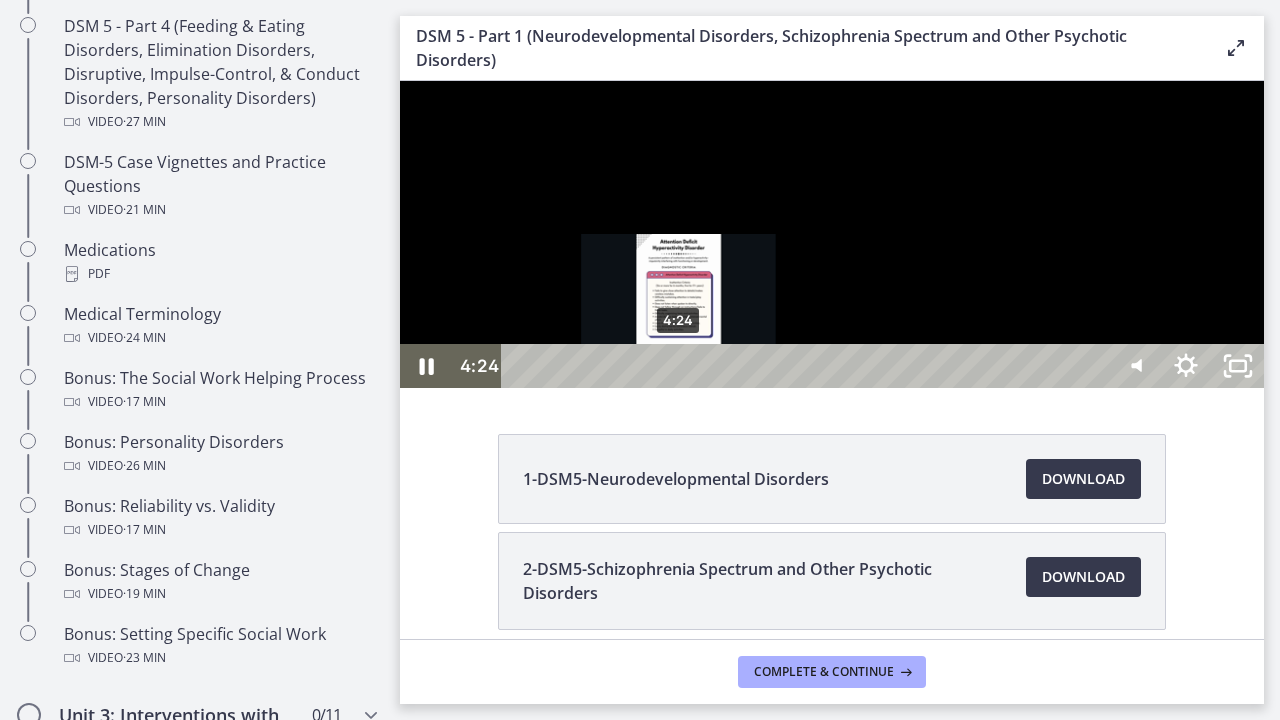 click on "4:24" at bounding box center (807, 366) 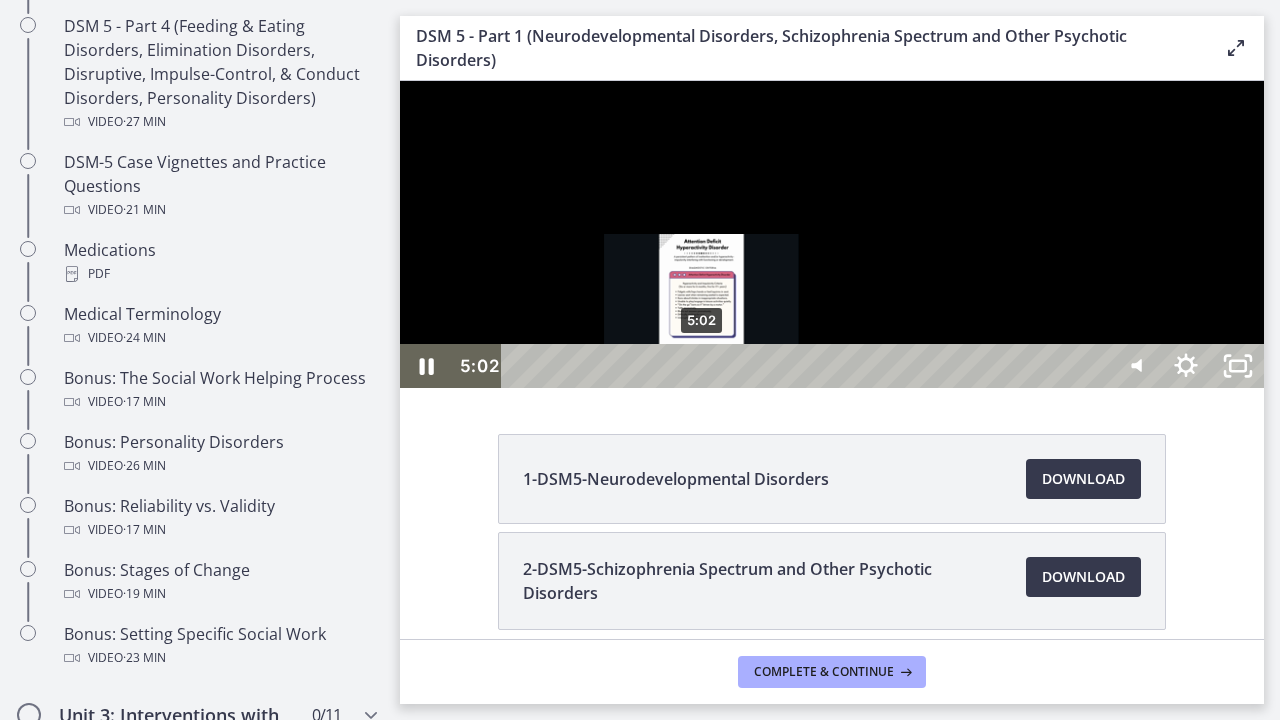click on "5:02" at bounding box center [807, 366] 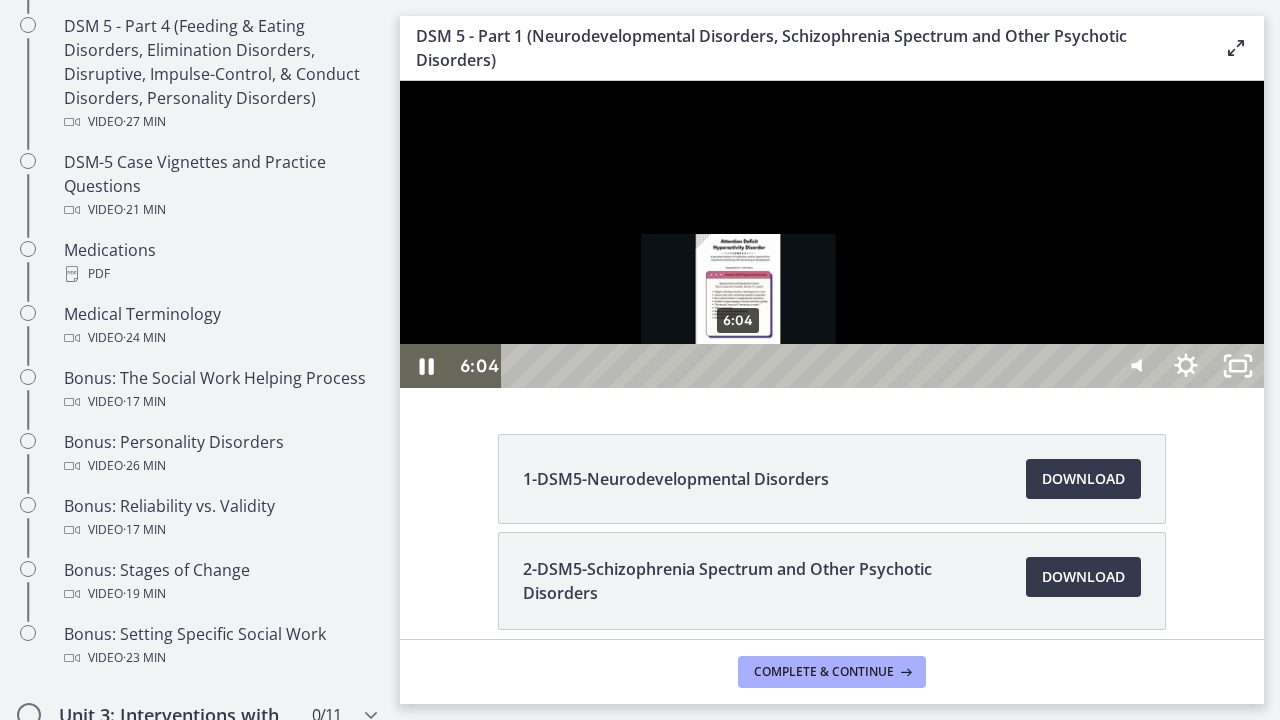 click on "6:04" at bounding box center (807, 366) 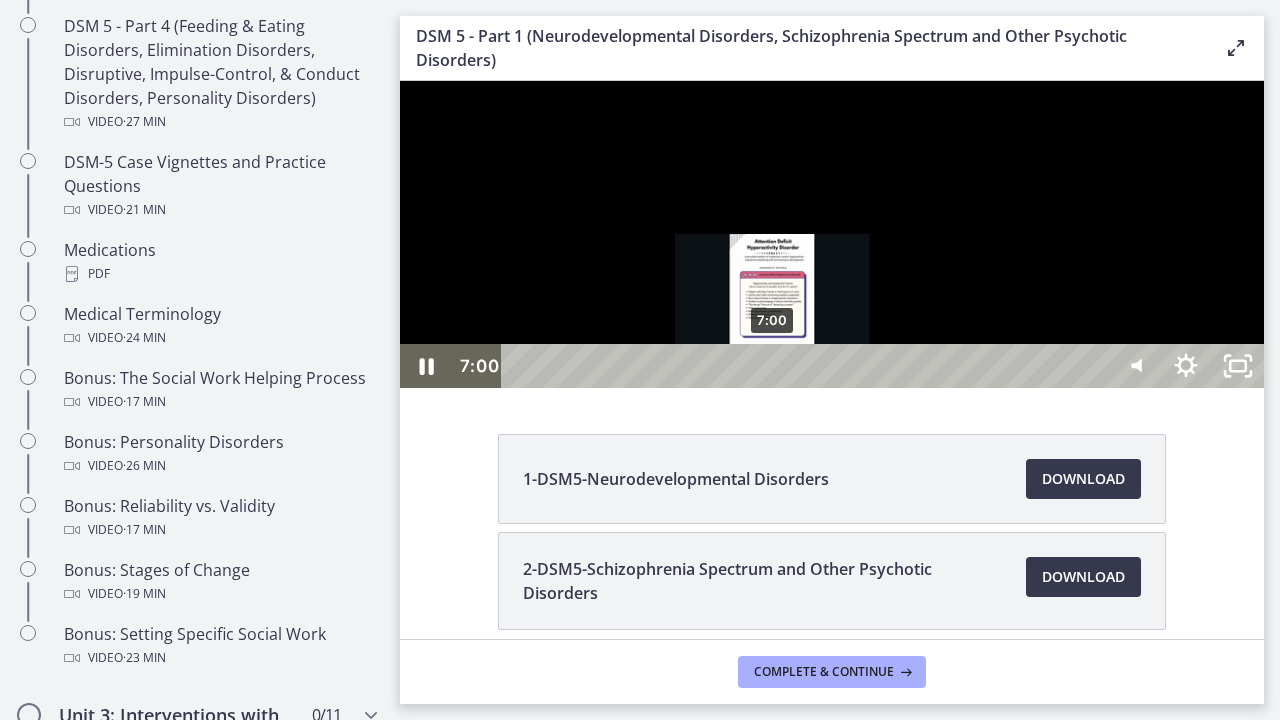 click on "7:00" at bounding box center (807, 366) 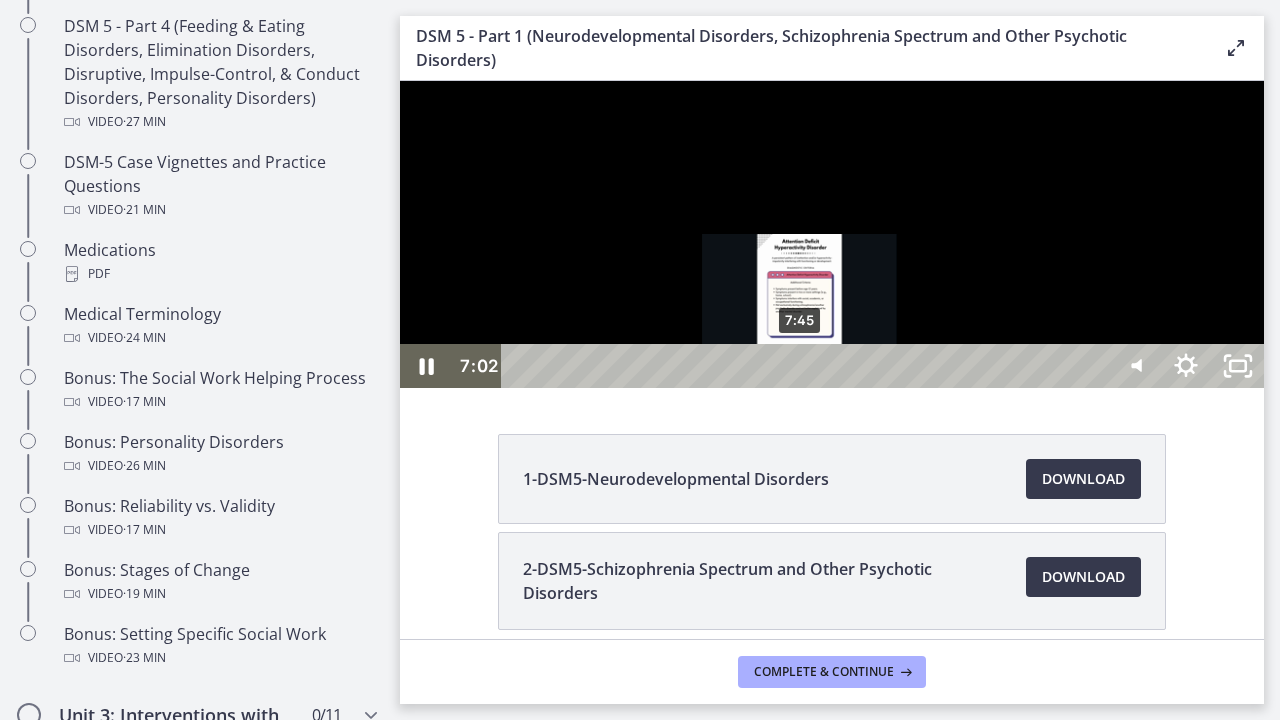 click on "7:45" at bounding box center (807, 366) 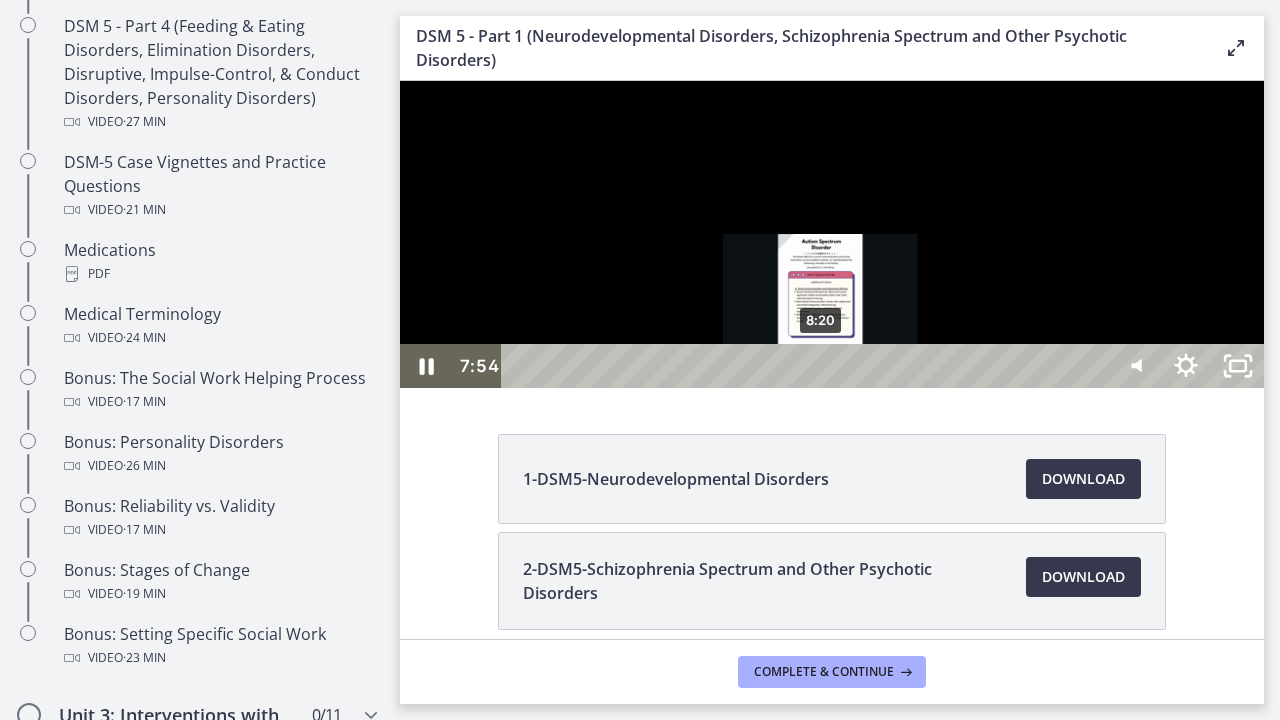 click on "8:20" at bounding box center [807, 366] 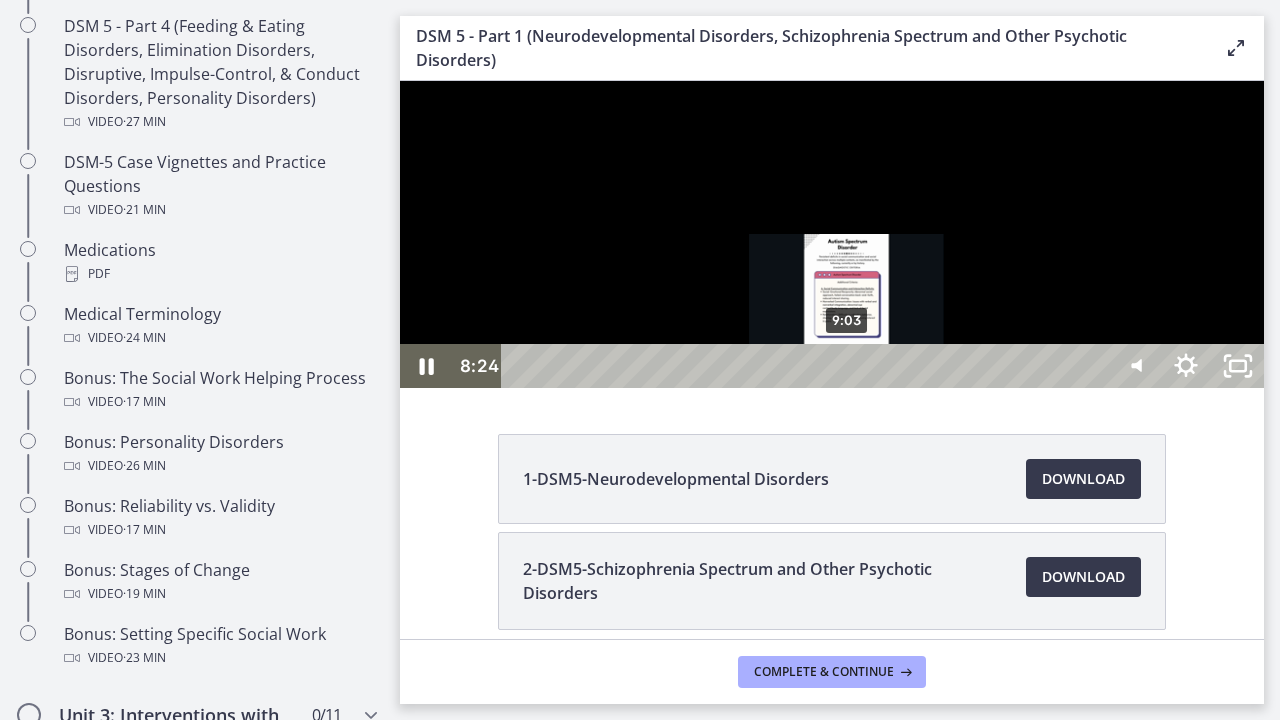 click on "9:03" at bounding box center [807, 366] 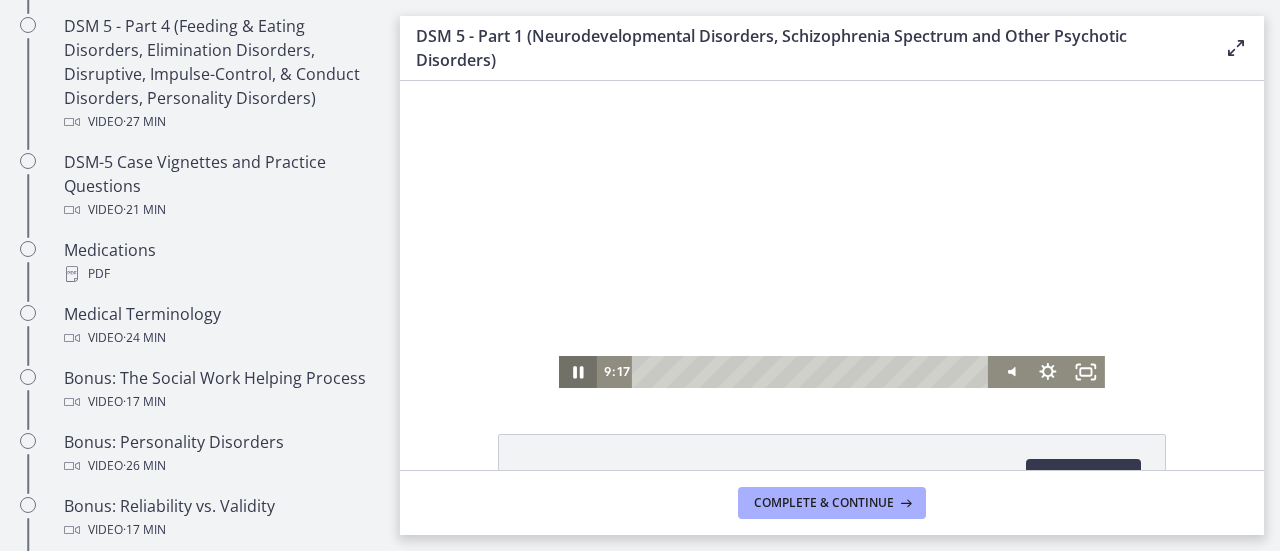 click 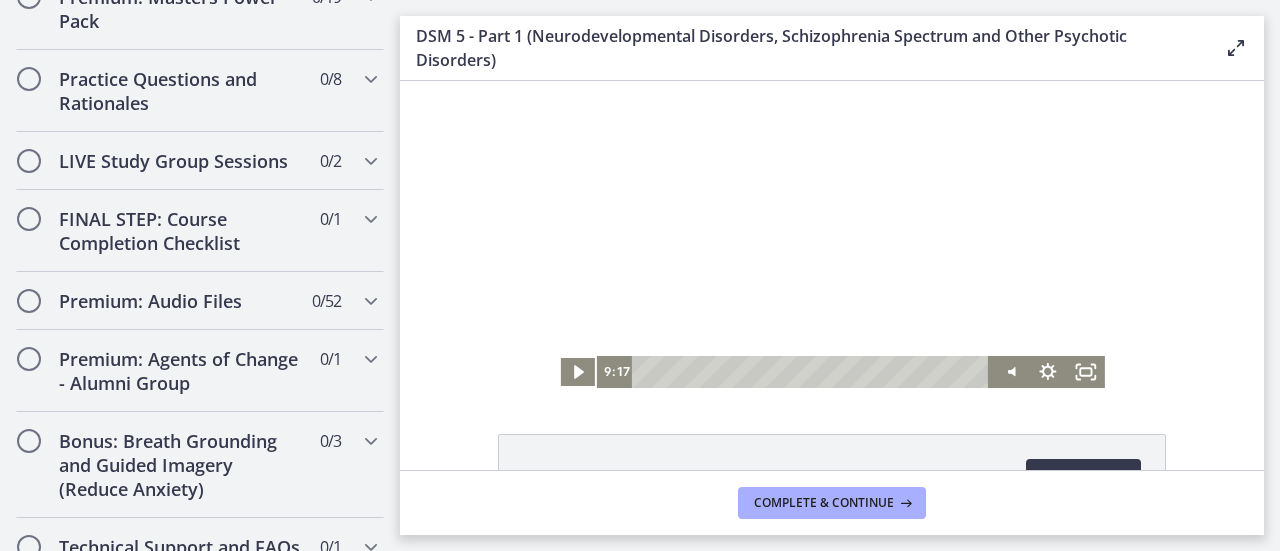 scroll, scrollTop: 2409, scrollLeft: 0, axis: vertical 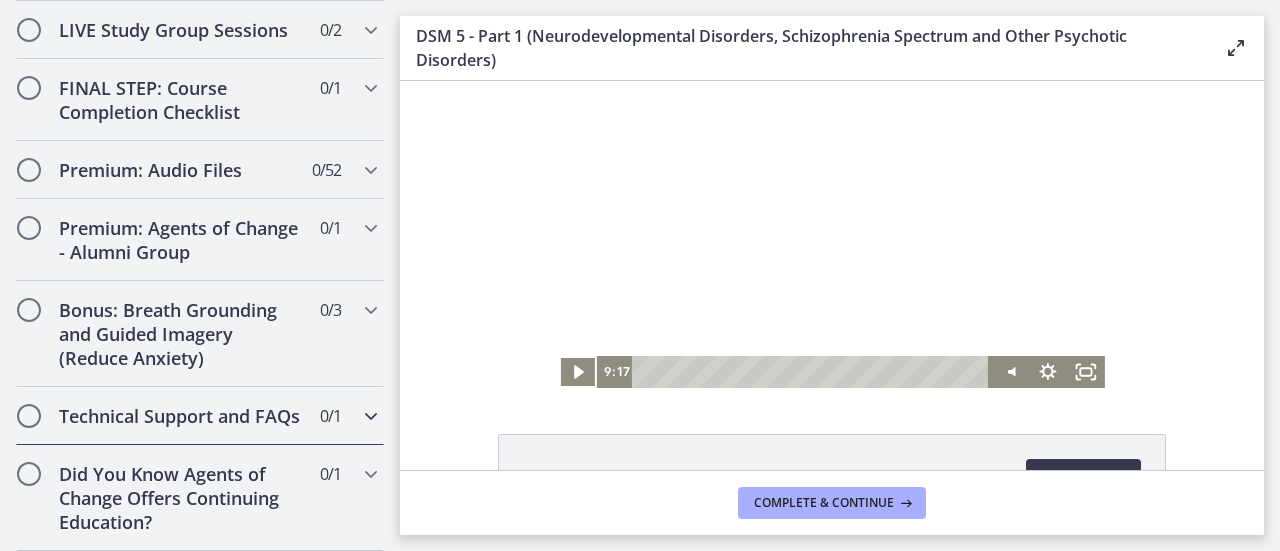 click on "Technical Support and FAQs
0  /  1
Completed" at bounding box center [200, 416] 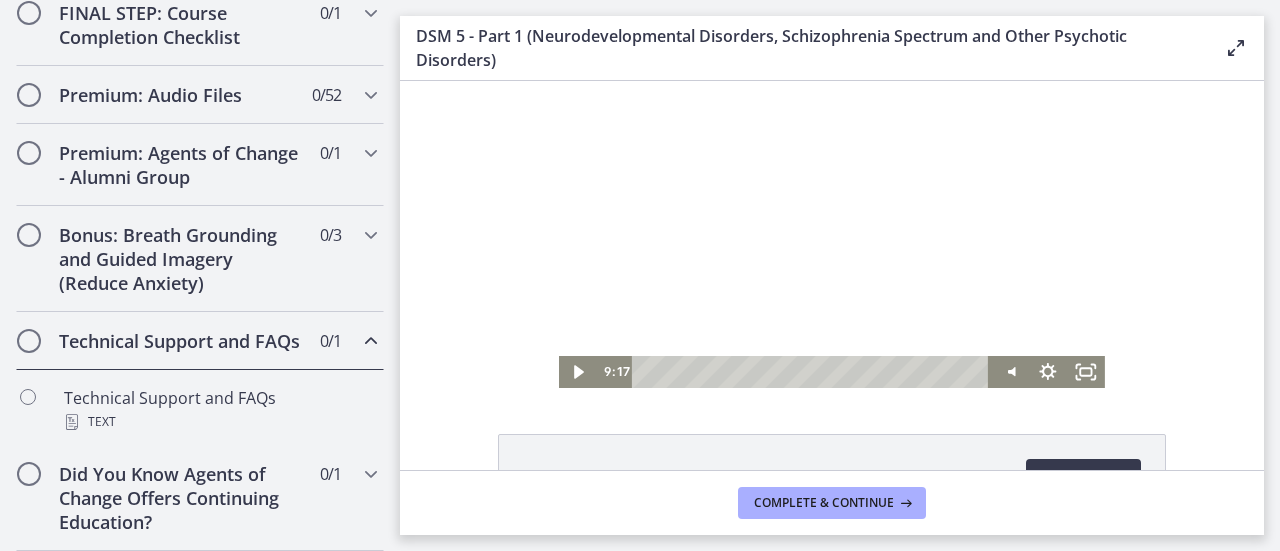 scroll, scrollTop: 1169, scrollLeft: 0, axis: vertical 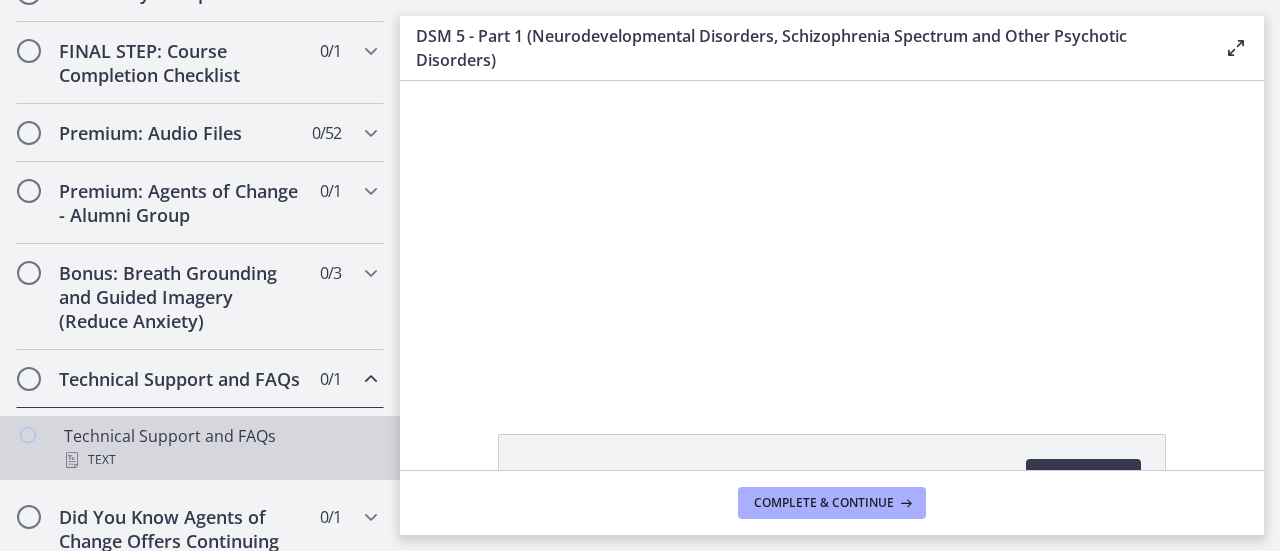 click on "Text" at bounding box center (220, 460) 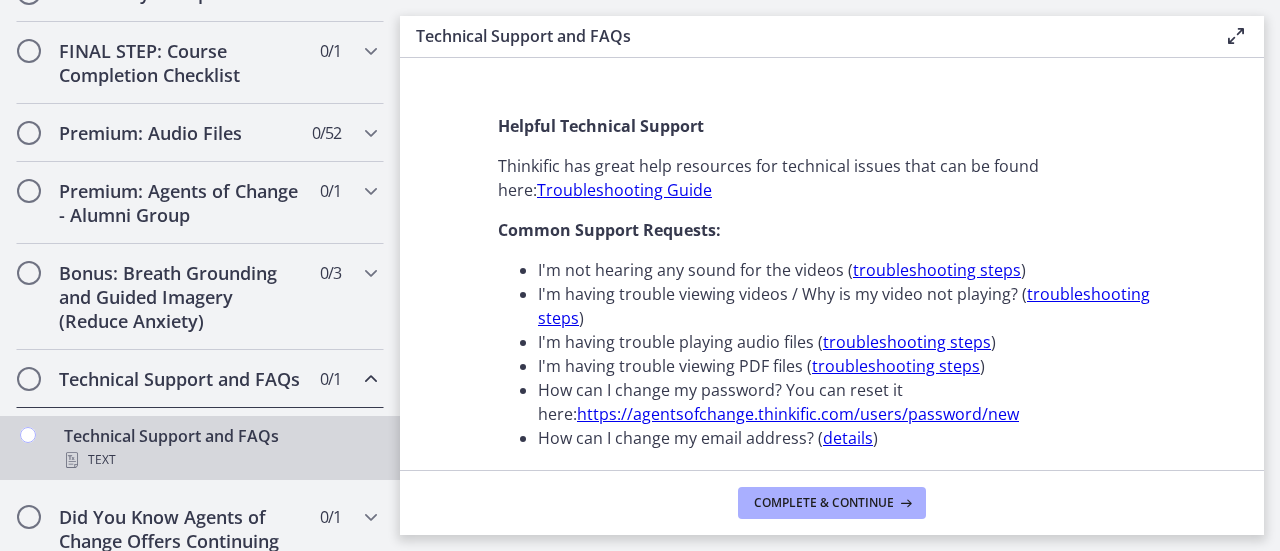 scroll, scrollTop: 0, scrollLeft: 0, axis: both 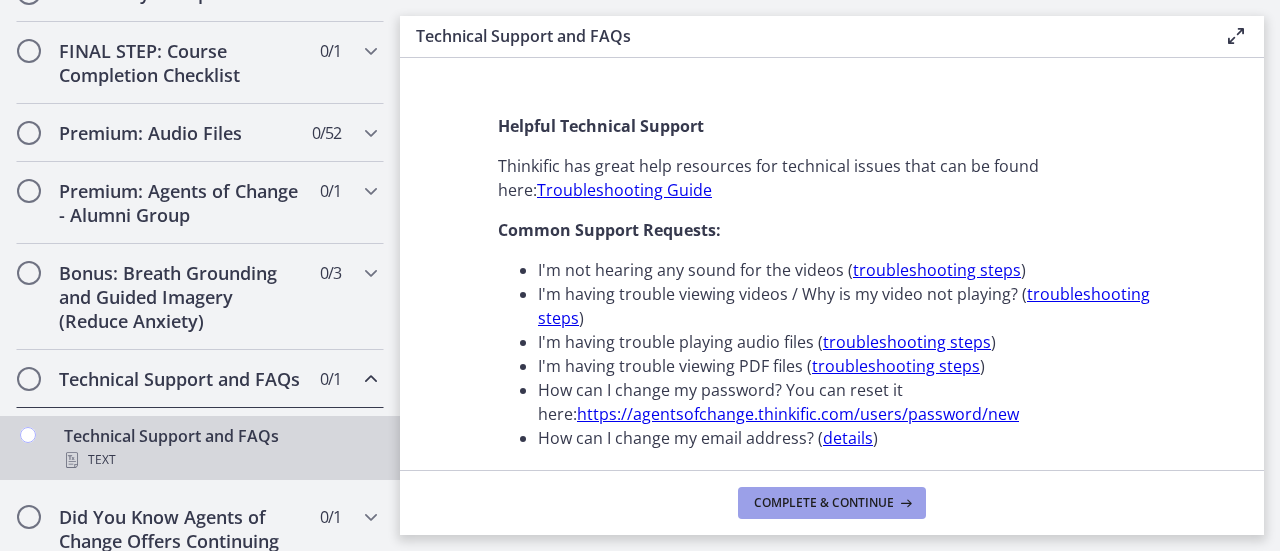 click on "Complete & continue" at bounding box center [832, 503] 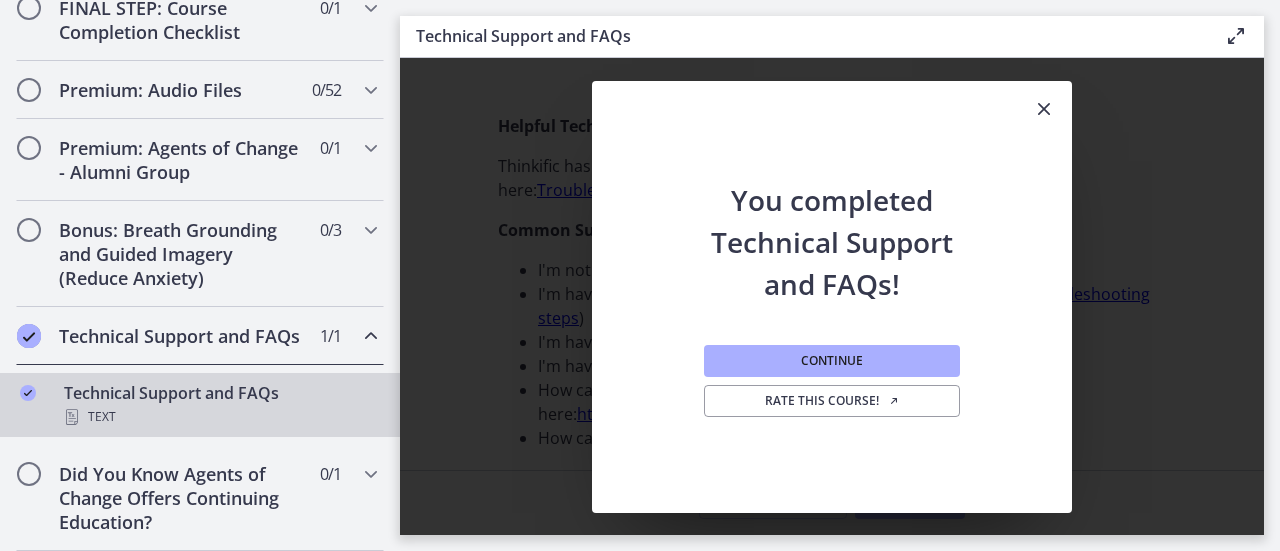 scroll, scrollTop: 1249, scrollLeft: 0, axis: vertical 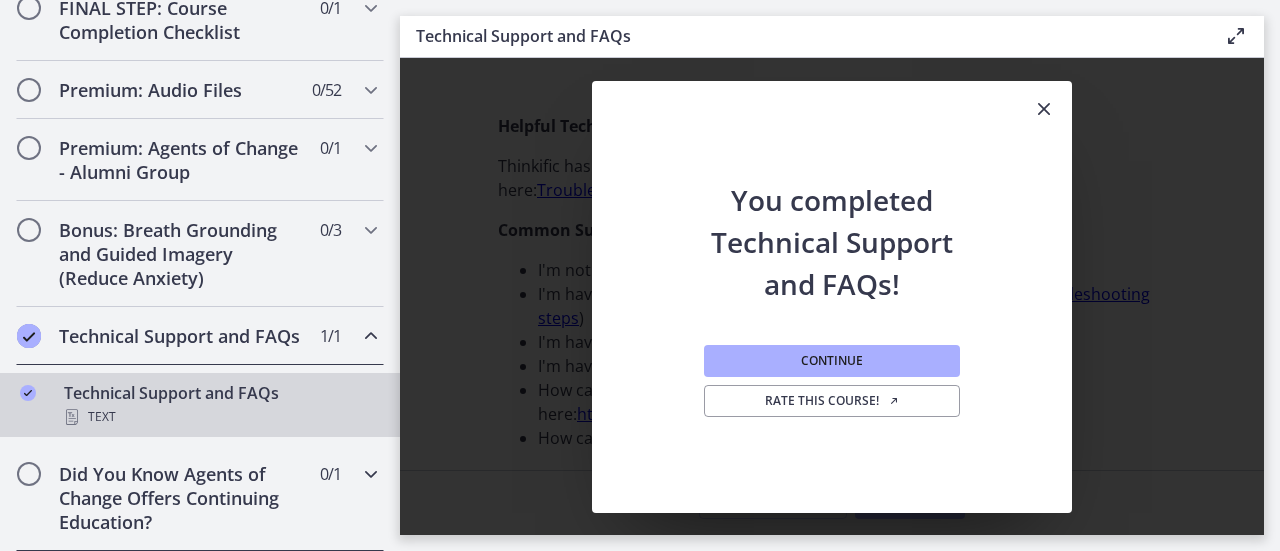 click on "Did You Know Agents of Change Offers Continuing Education?" at bounding box center (181, 498) 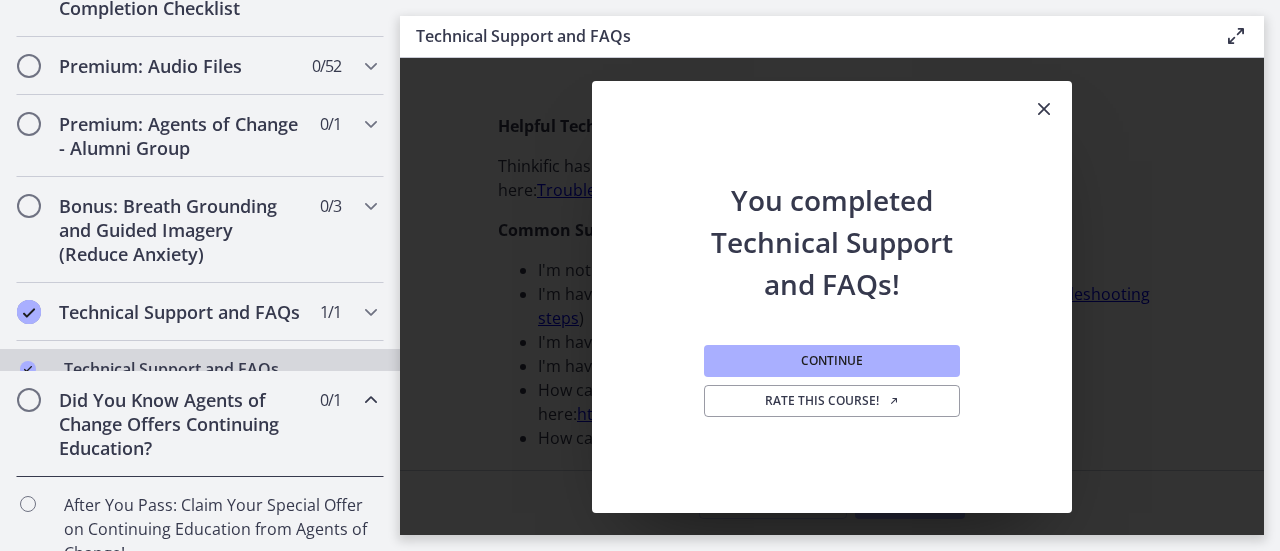 scroll, scrollTop: 1249, scrollLeft: 0, axis: vertical 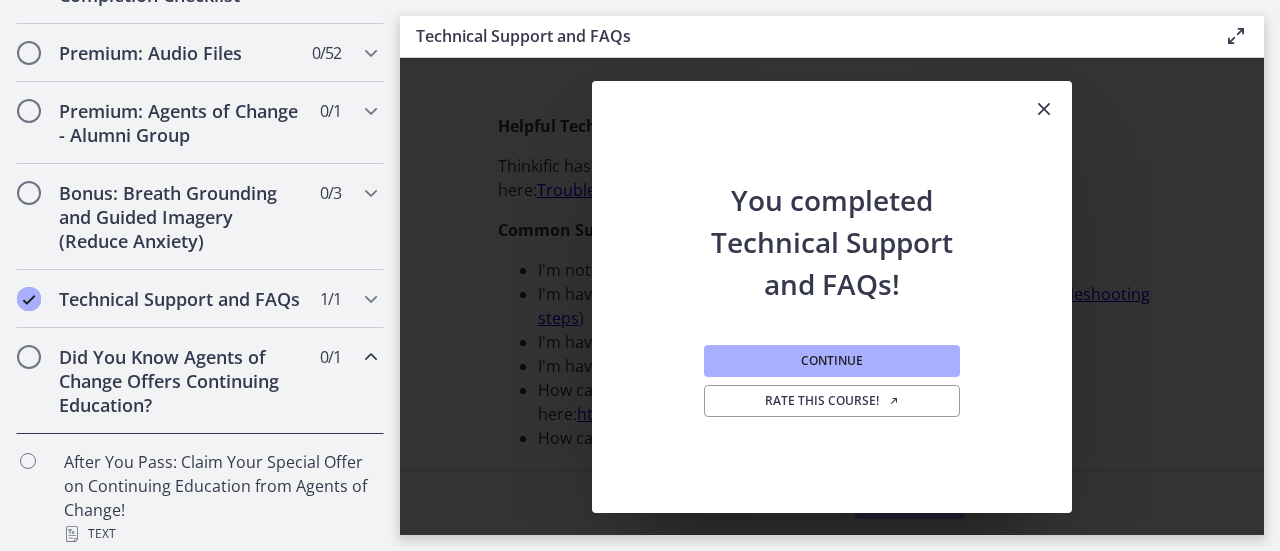 click on "Did You Know Agents of Change Offers Continuing Education?" at bounding box center (181, 381) 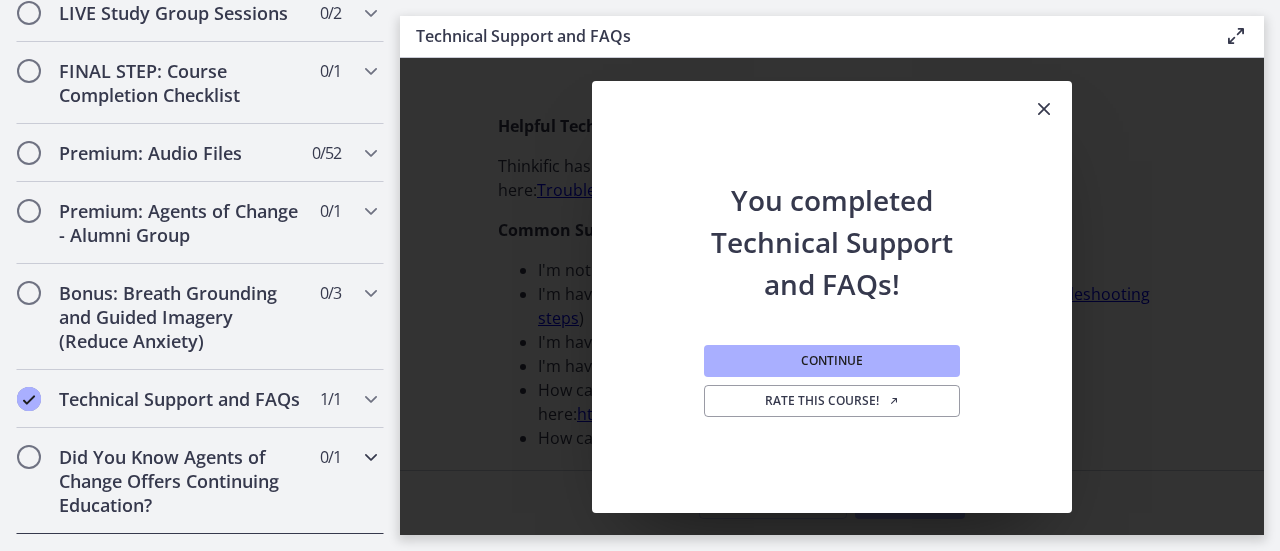 scroll, scrollTop: 1169, scrollLeft: 0, axis: vertical 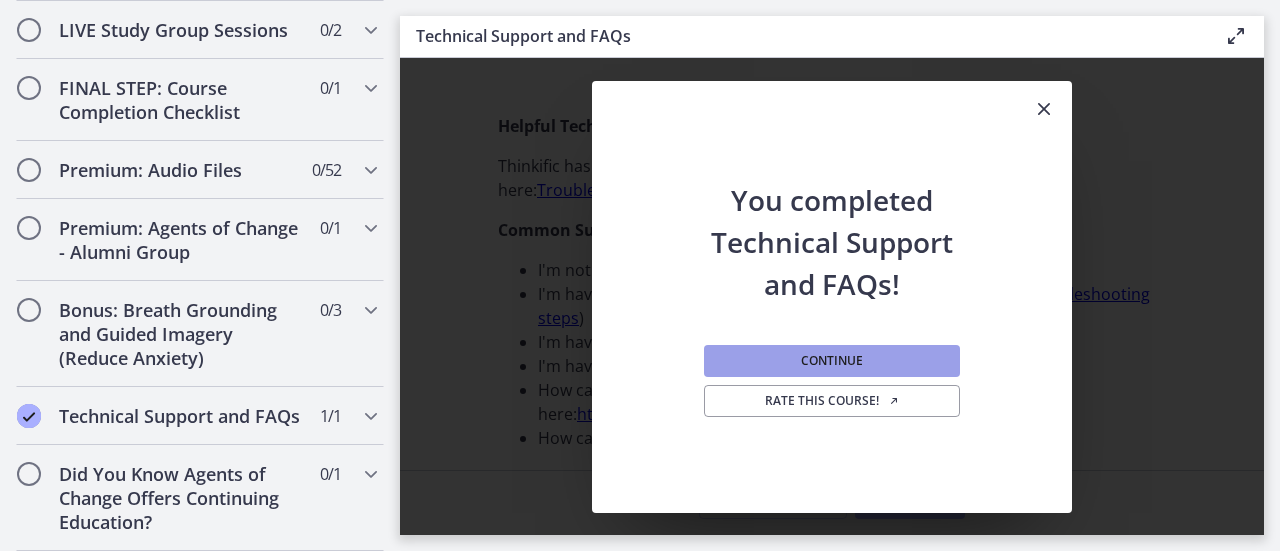 click on "Continue" at bounding box center (832, 361) 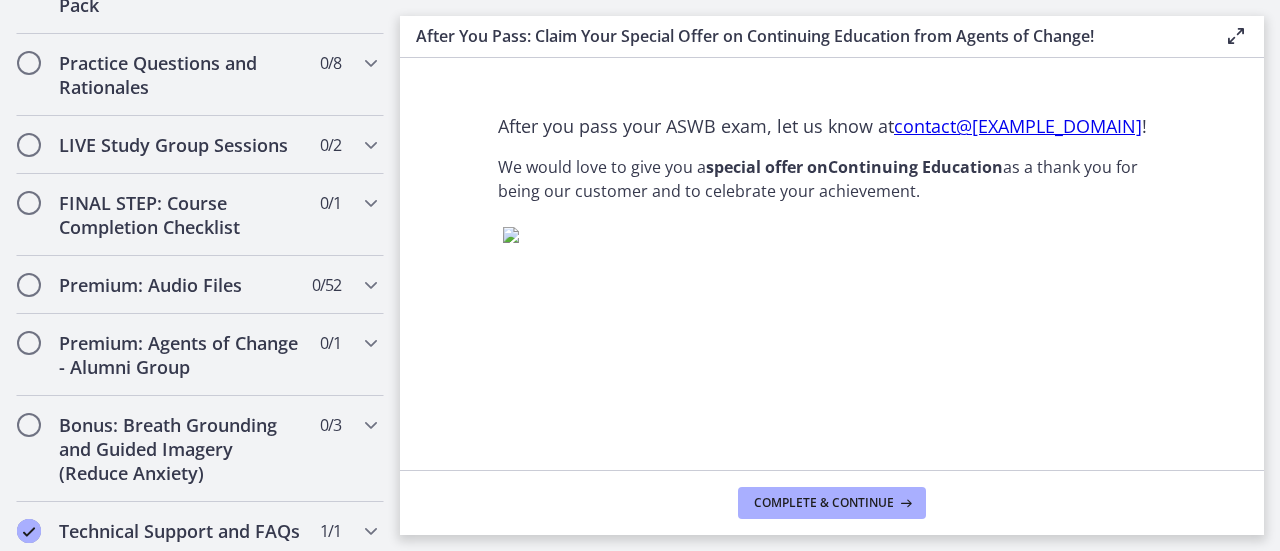 scroll, scrollTop: 1011, scrollLeft: 0, axis: vertical 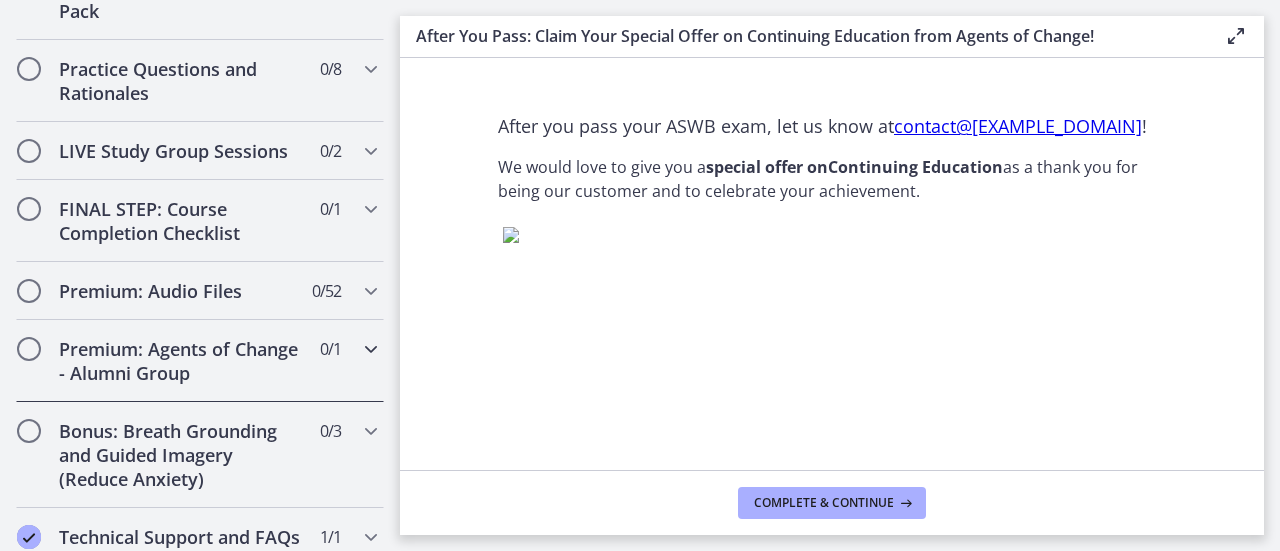 click on "Premium: Agents of Change - Alumni Group" at bounding box center (181, 361) 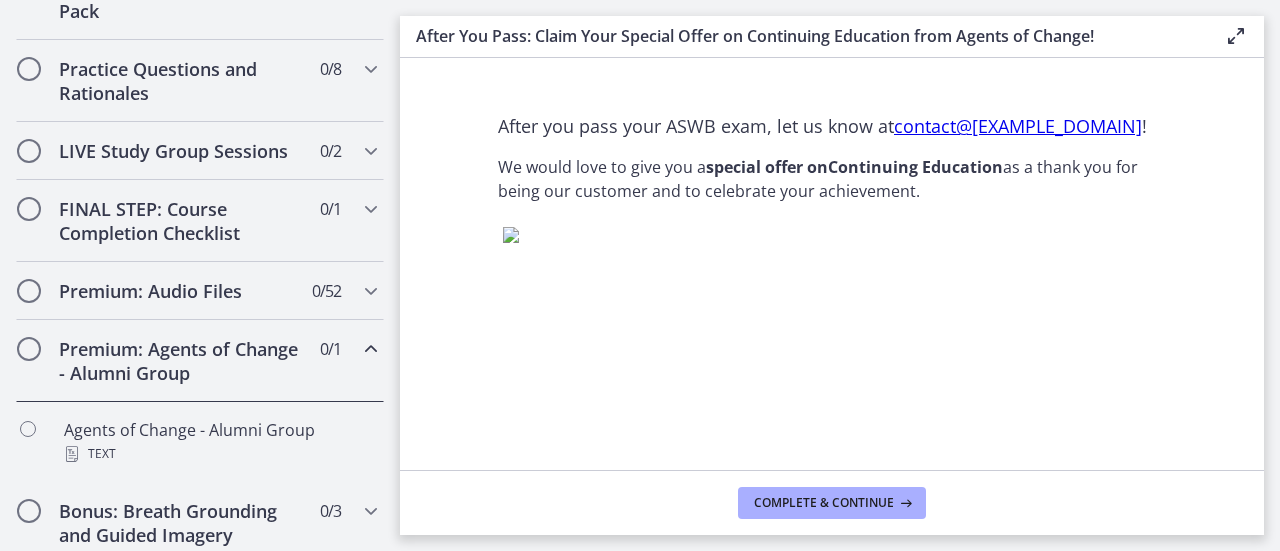 click at bounding box center (29, 349) 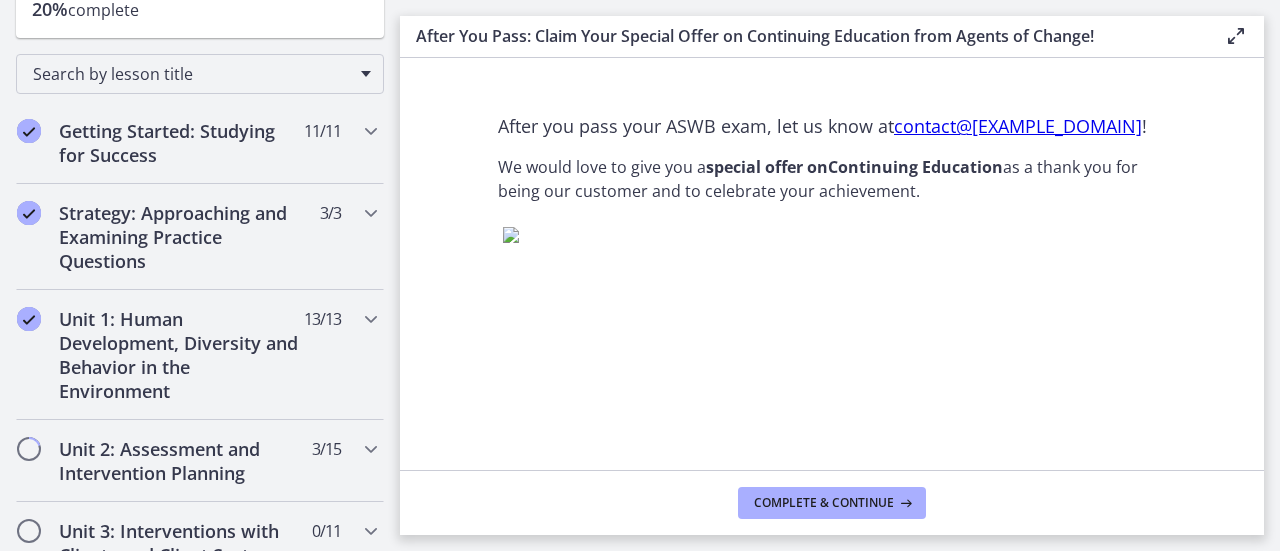 scroll, scrollTop: 269, scrollLeft: 0, axis: vertical 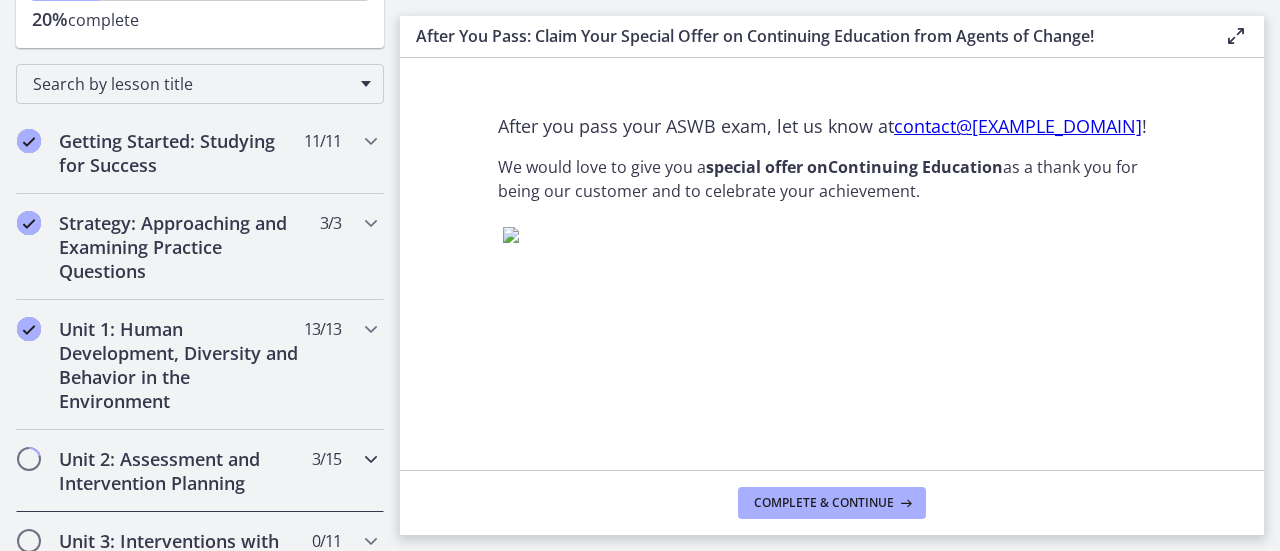 click on "Unit 2: Assessment and Intervention Planning" at bounding box center (181, 471) 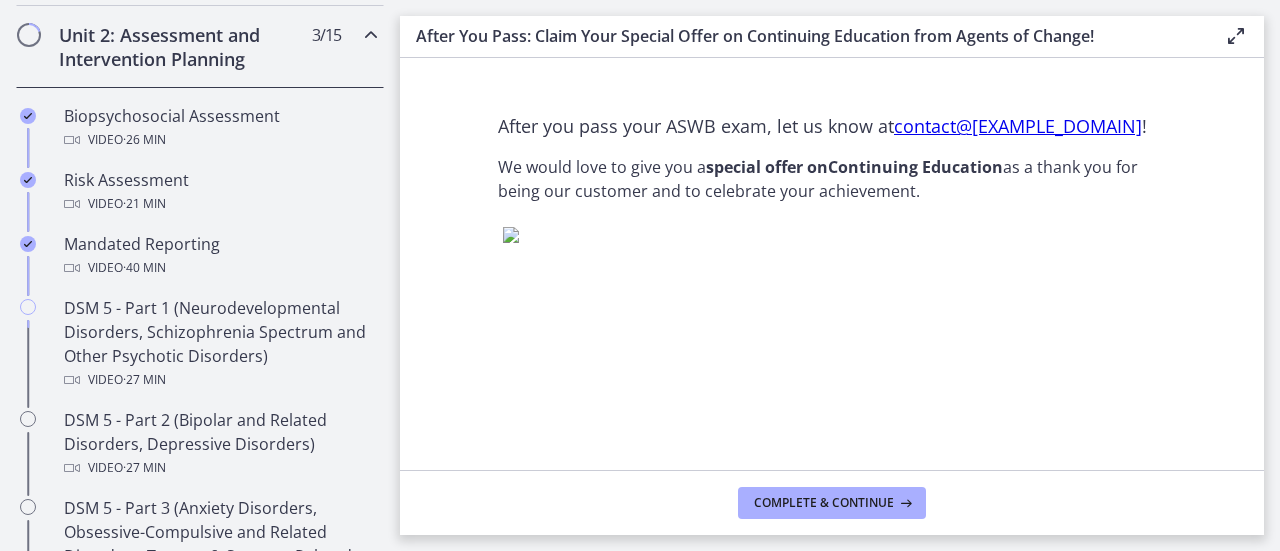 scroll, scrollTop: 716, scrollLeft: 0, axis: vertical 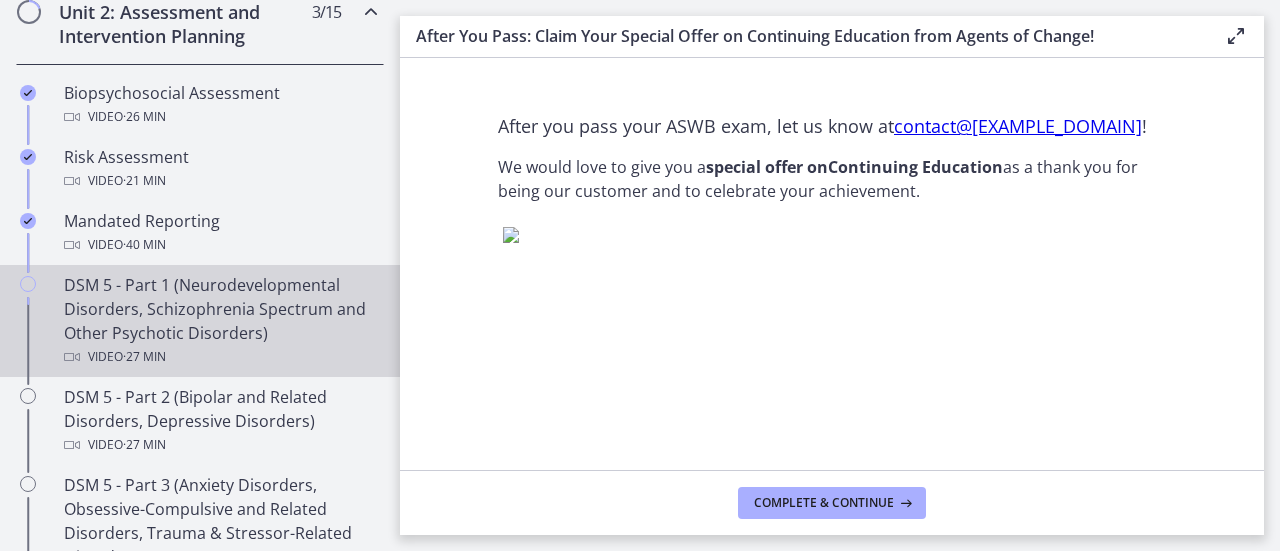 click on "DSM 5 - Part 1 (Neurodevelopmental Disorders, Schizophrenia Spectrum and Other Psychotic Disorders)
Video
·  27 min" at bounding box center (220, 321) 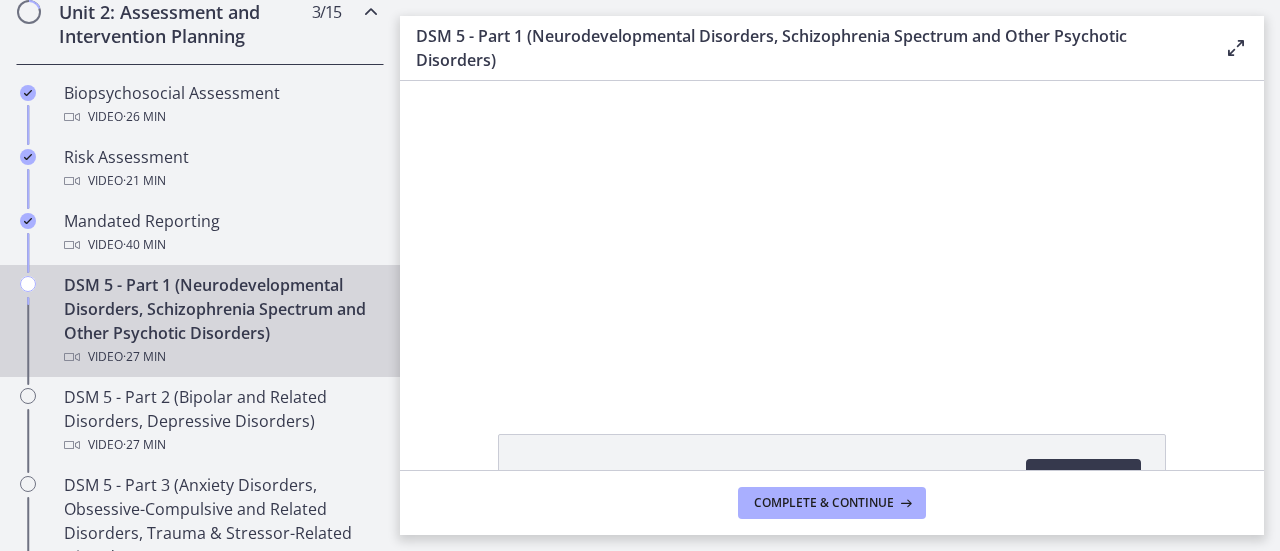 scroll, scrollTop: 0, scrollLeft: 0, axis: both 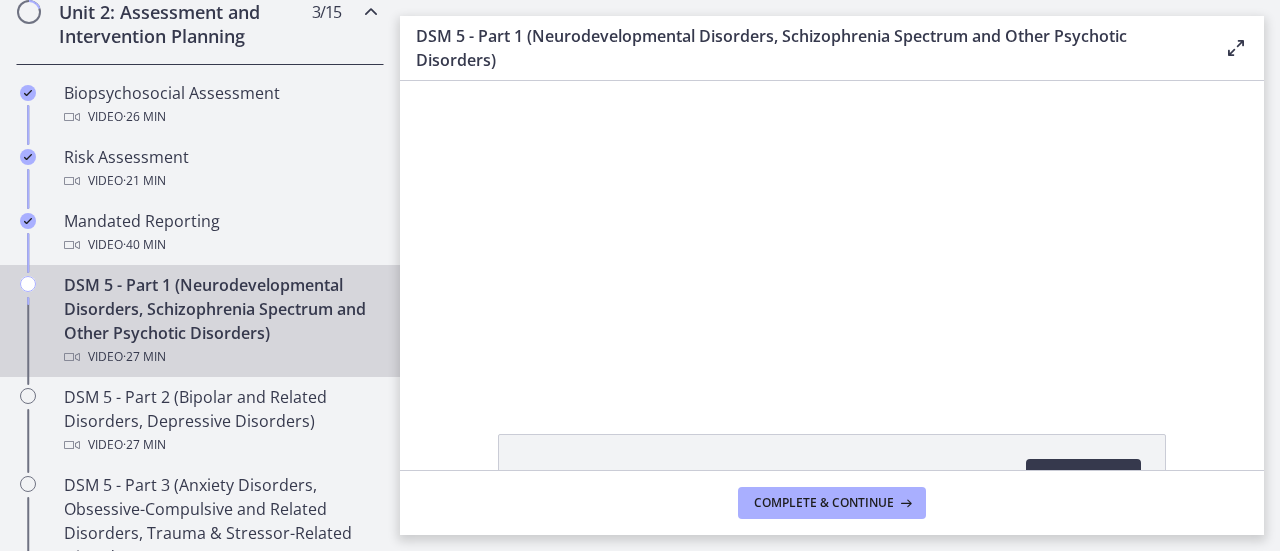 click at bounding box center (832, 234) 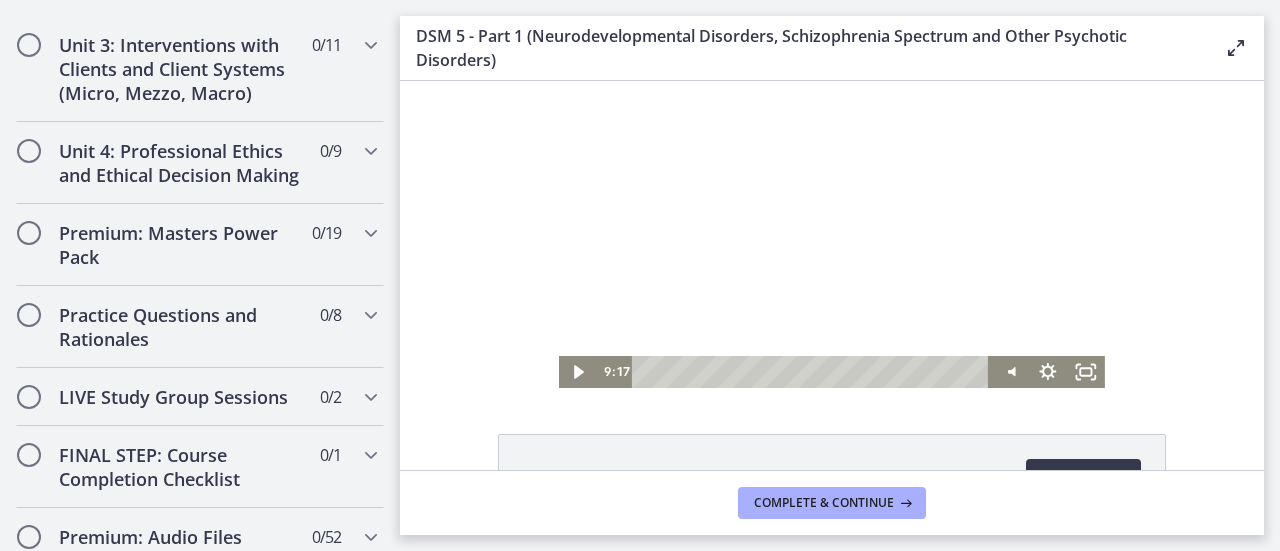 scroll, scrollTop: 1978, scrollLeft: 0, axis: vertical 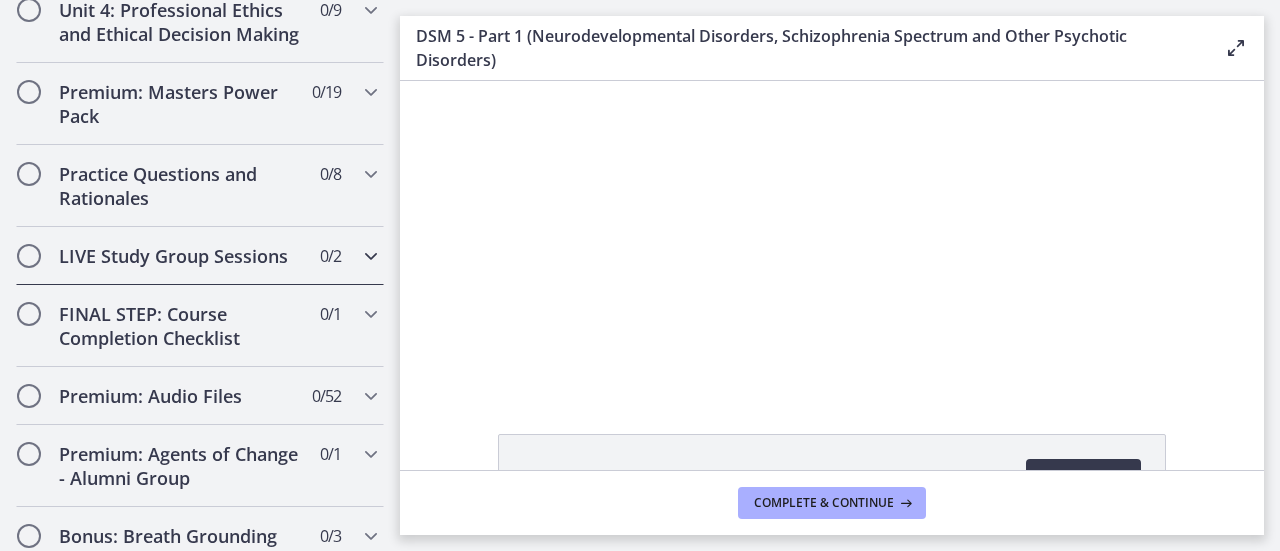 click on "LIVE Study Group Sessions" at bounding box center [181, 256] 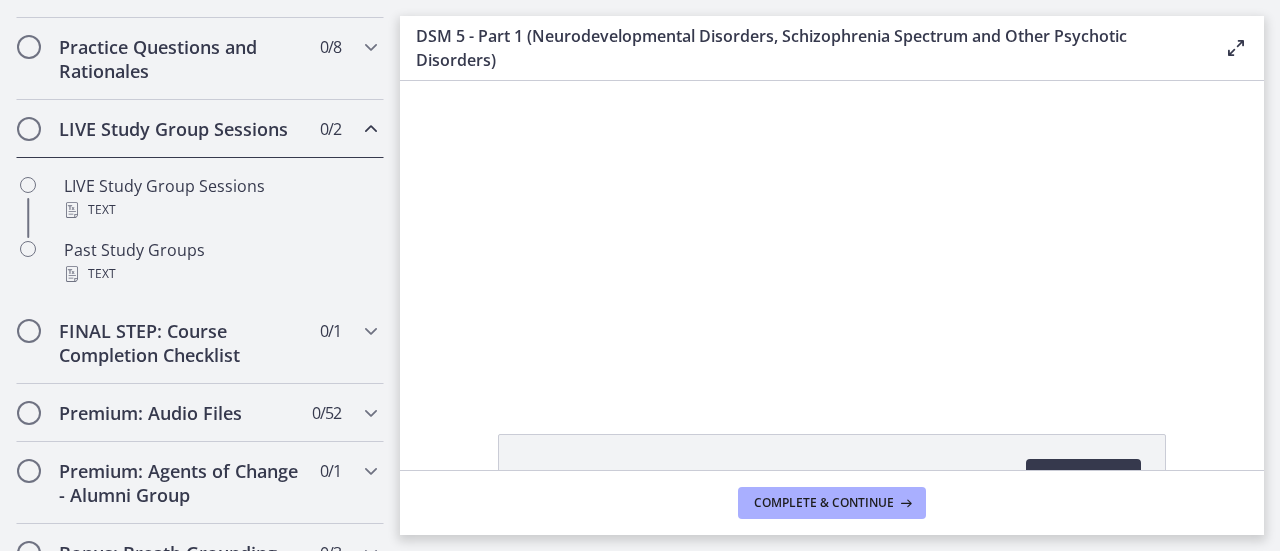 scroll, scrollTop: 1034, scrollLeft: 0, axis: vertical 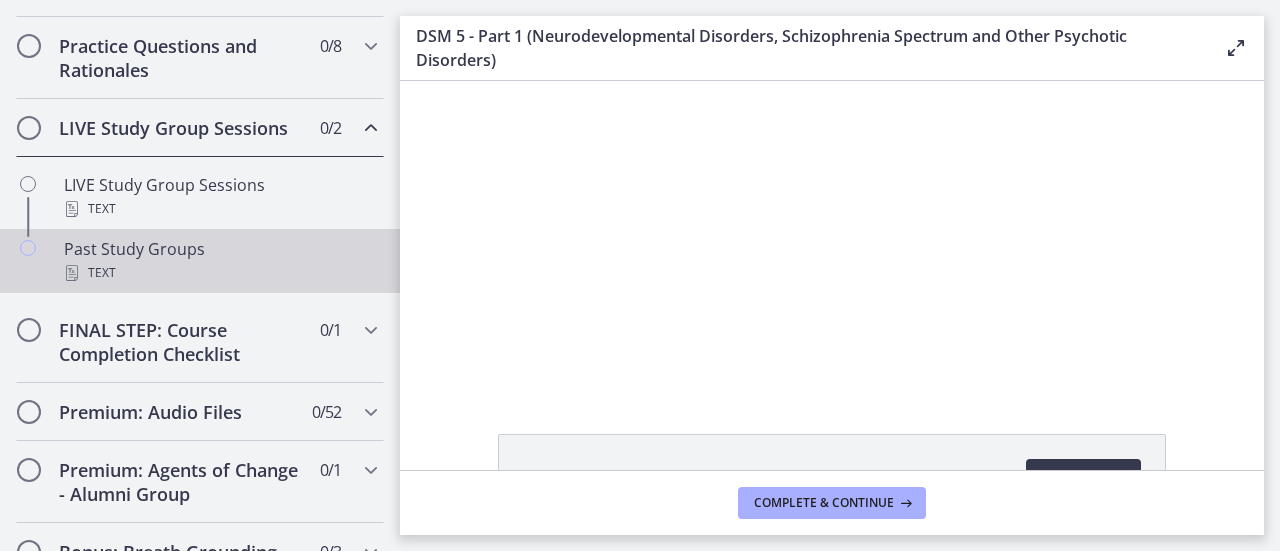 click on "Text" at bounding box center [220, 273] 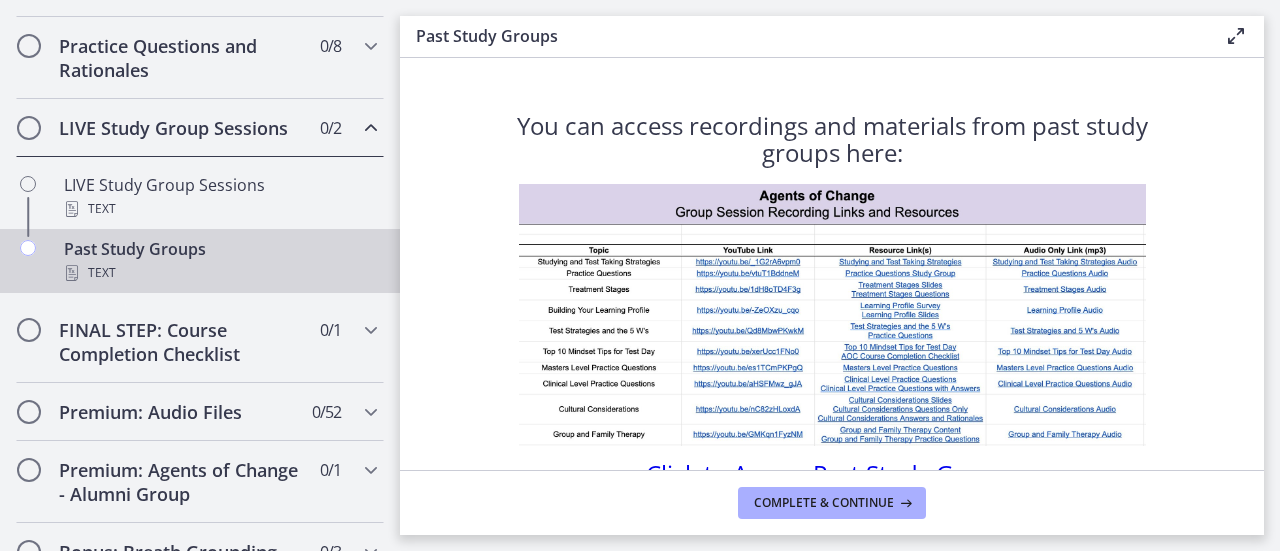 scroll, scrollTop: 113, scrollLeft: 0, axis: vertical 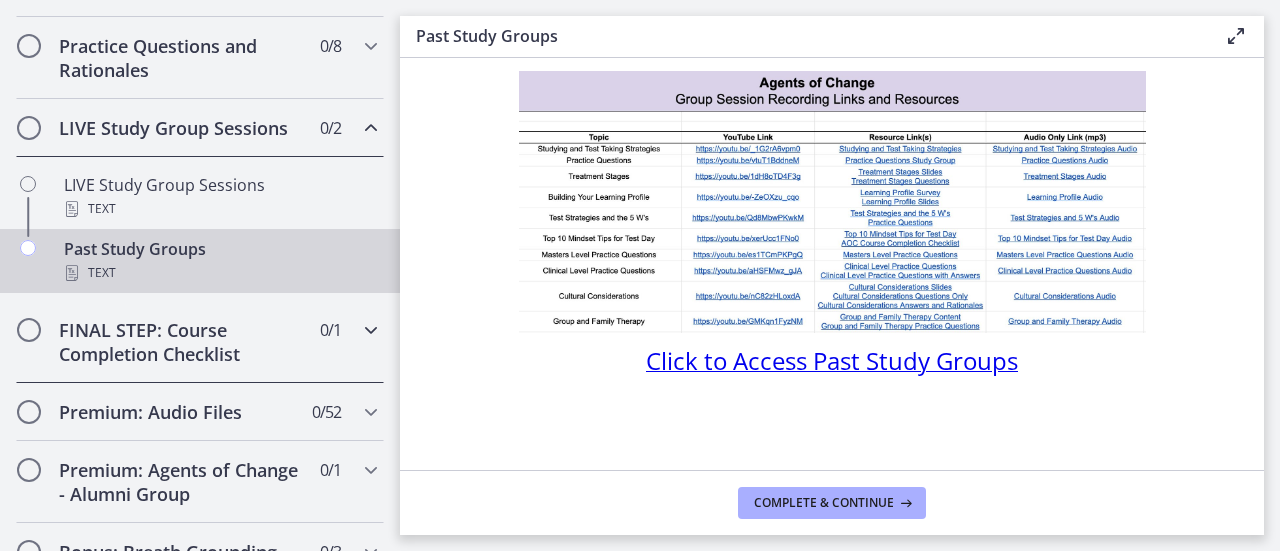 click on "FINAL STEP: Course Completion Checklist" at bounding box center [181, 342] 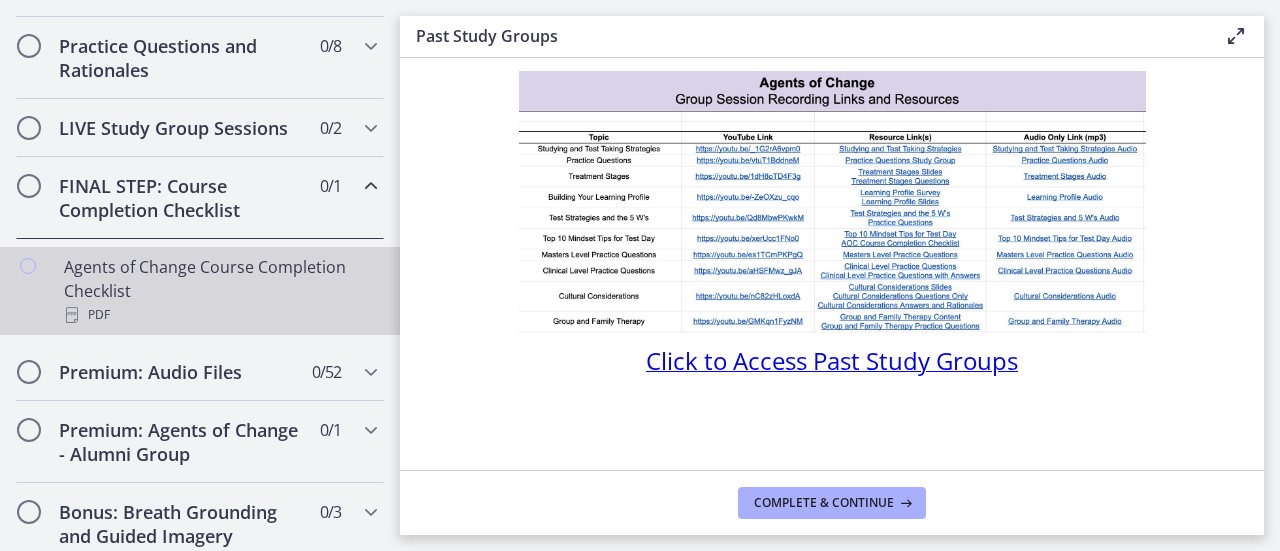 click on "Agents of Change Course Completion Checklist
PDF" at bounding box center [220, 291] 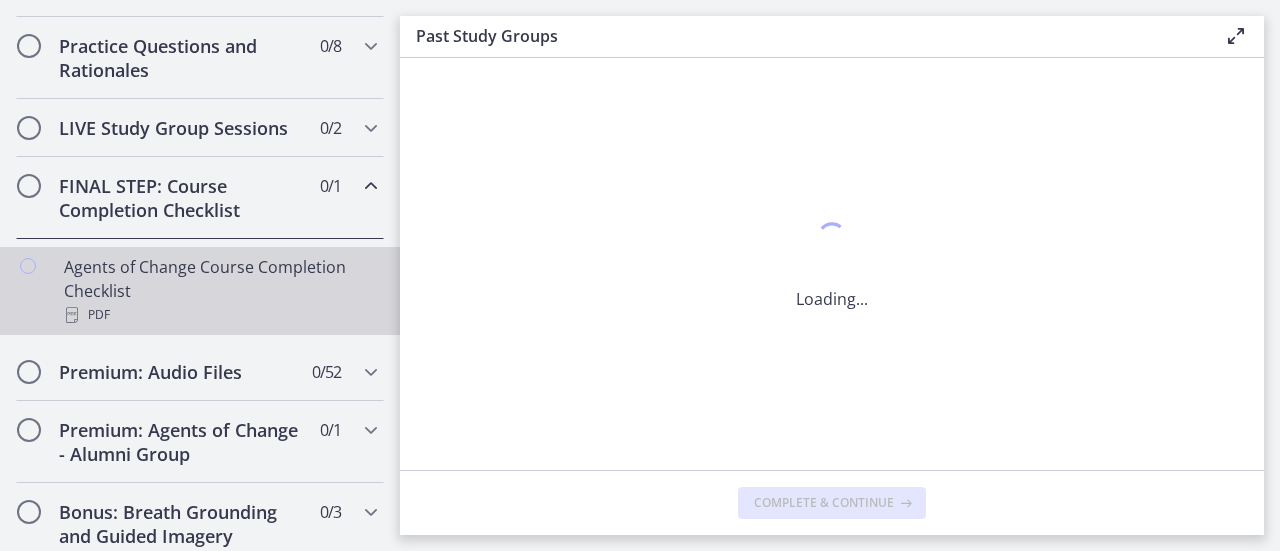 scroll, scrollTop: 0, scrollLeft: 0, axis: both 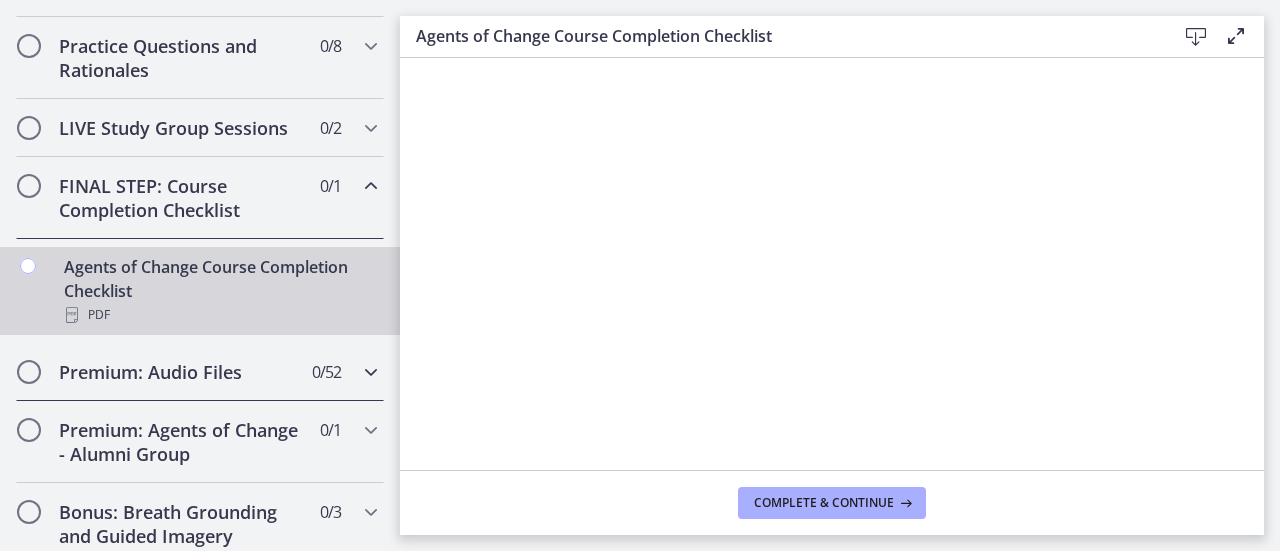 click on "Premium: Audio Files" at bounding box center [181, 372] 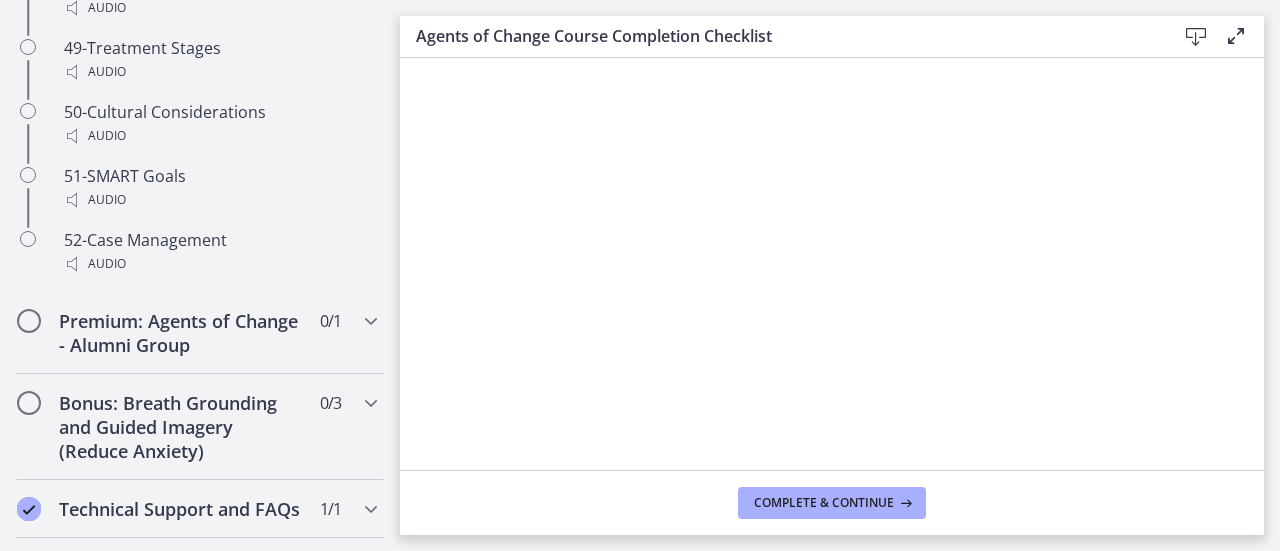 scroll, scrollTop: 4609, scrollLeft: 0, axis: vertical 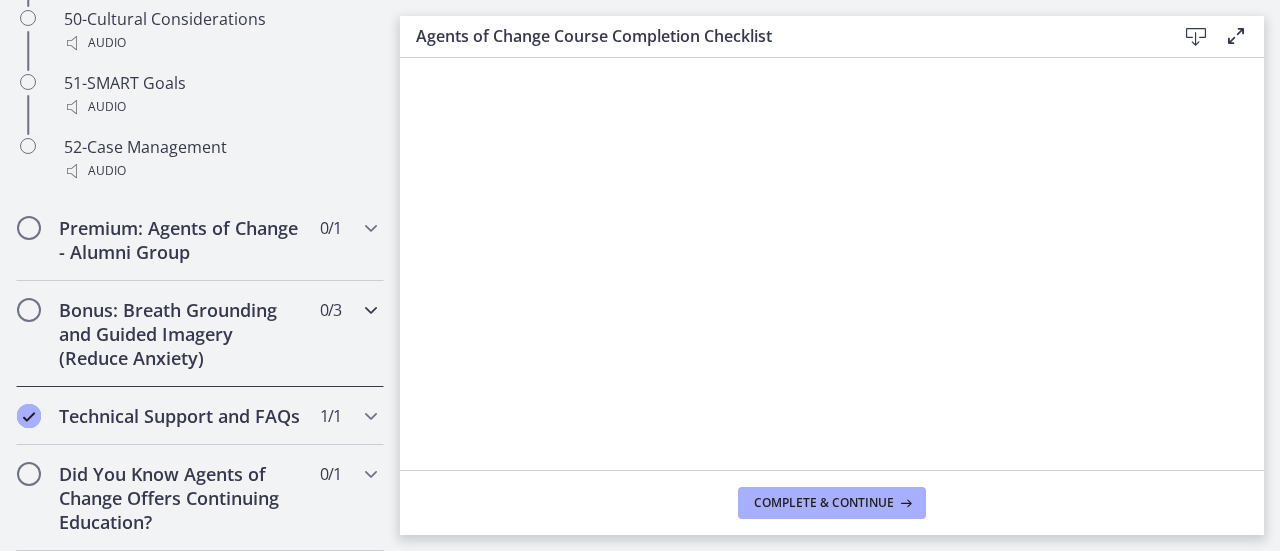 click on "Bonus: Breath Grounding and Guided Imagery (Reduce Anxiety)" at bounding box center (181, 334) 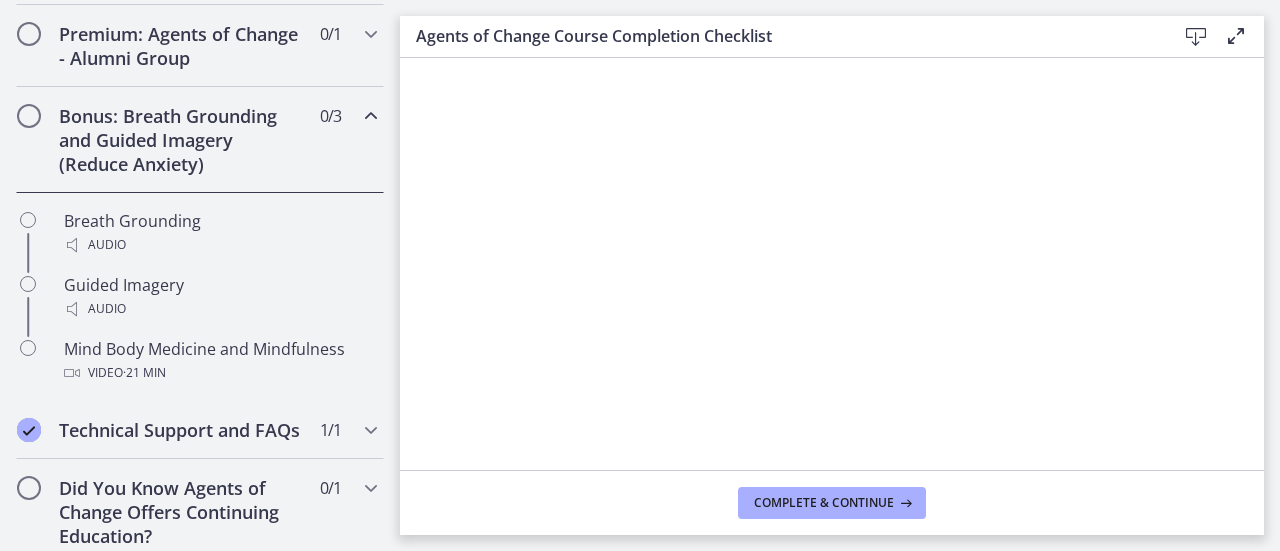 scroll, scrollTop: 1230, scrollLeft: 0, axis: vertical 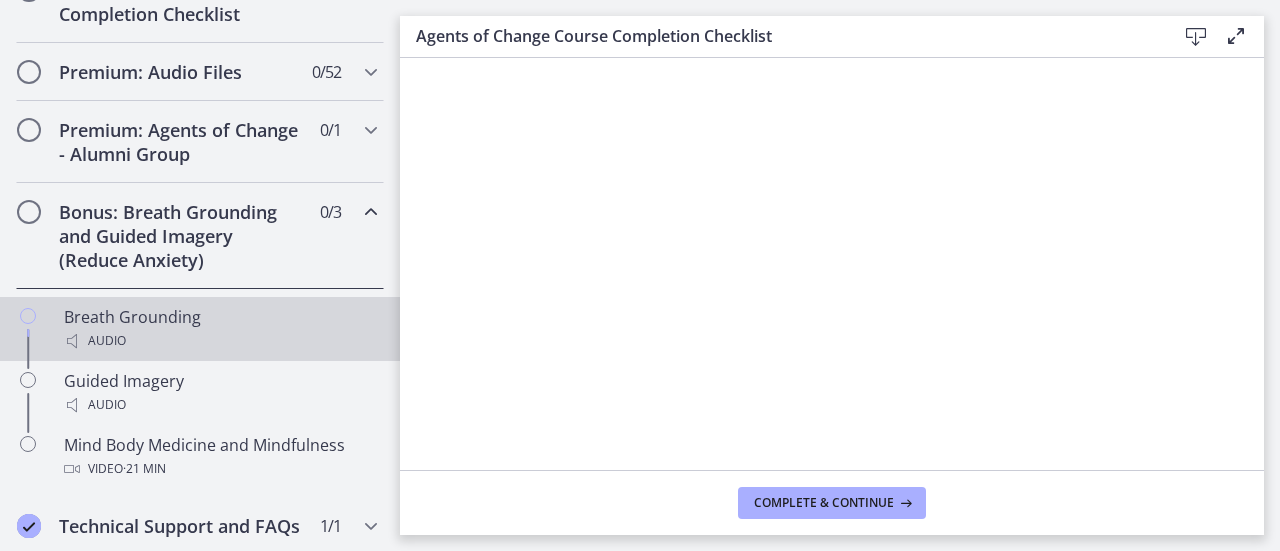 click on "Breath Grounding
Audio" at bounding box center (220, 329) 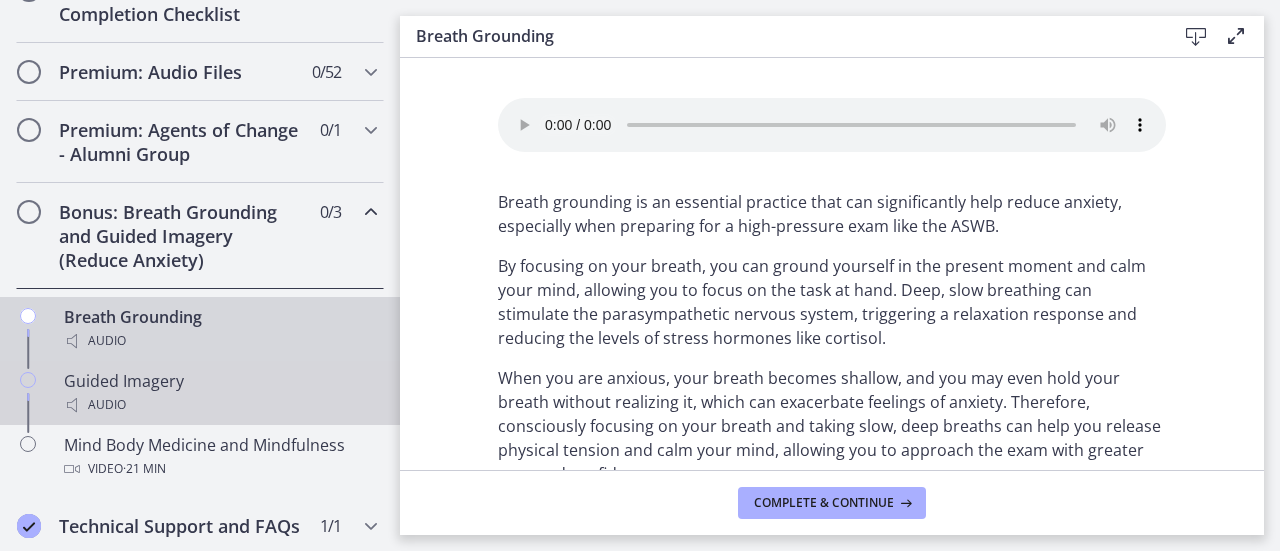 click on "Audio" at bounding box center (220, 405) 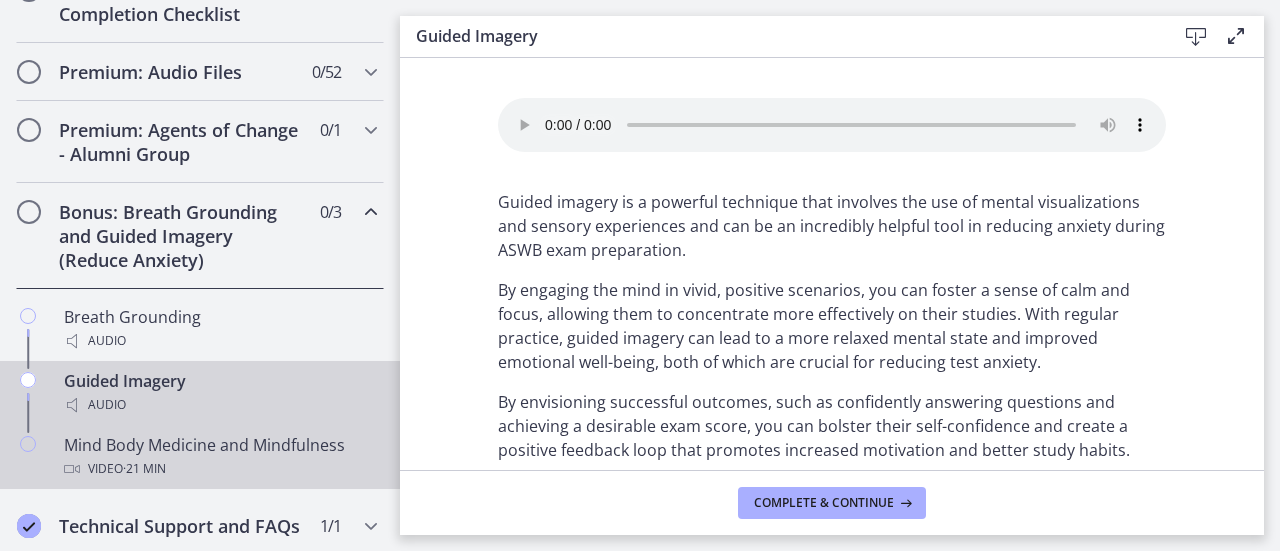 click on "Video
·  21 min" at bounding box center [220, 469] 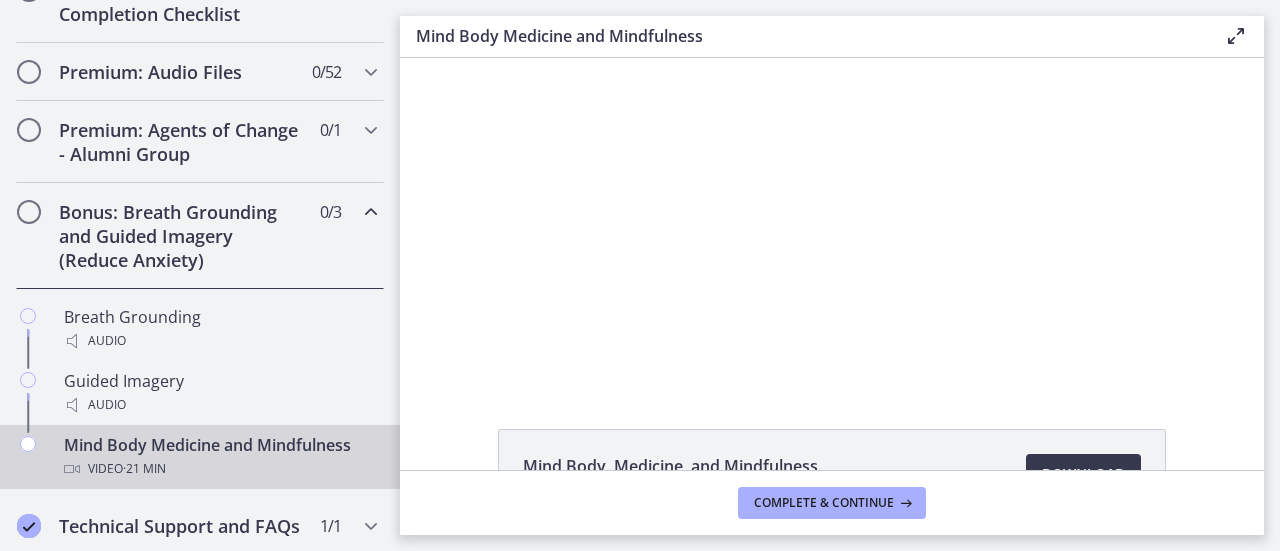 scroll, scrollTop: 1377, scrollLeft: 0, axis: vertical 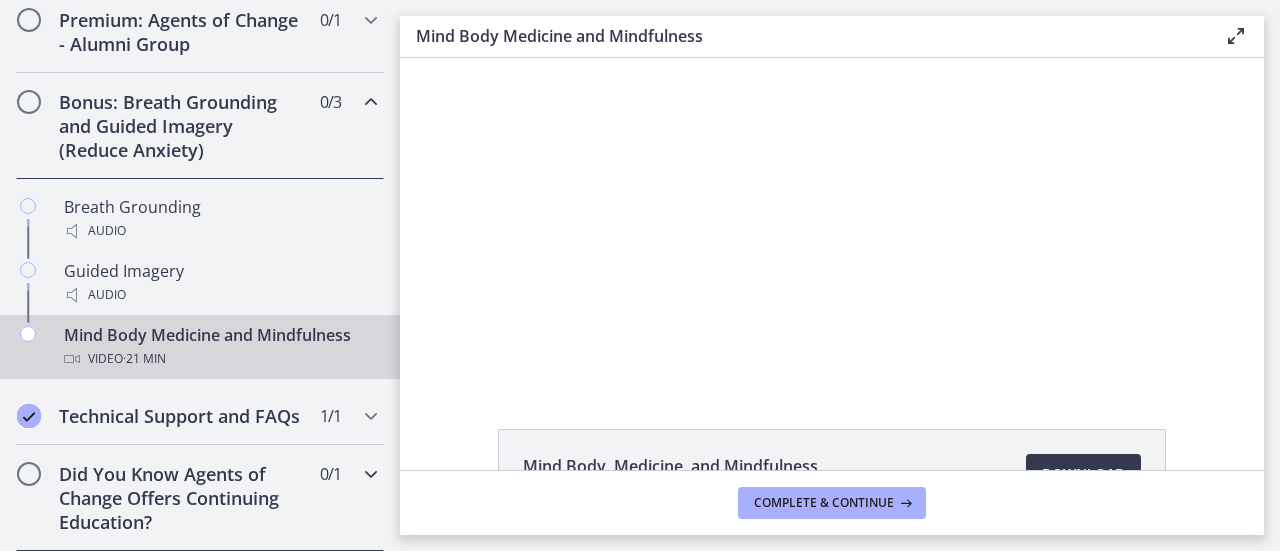 click on "Did You Know Agents of Change Offers Continuing Education?" at bounding box center [181, 498] 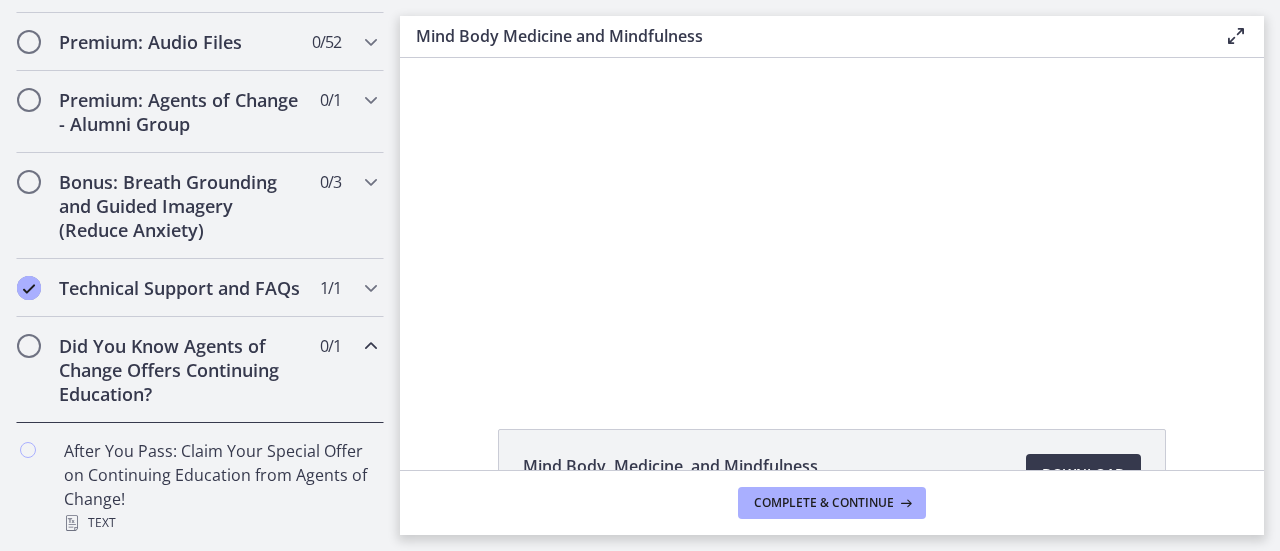 click at bounding box center [831, 220] 